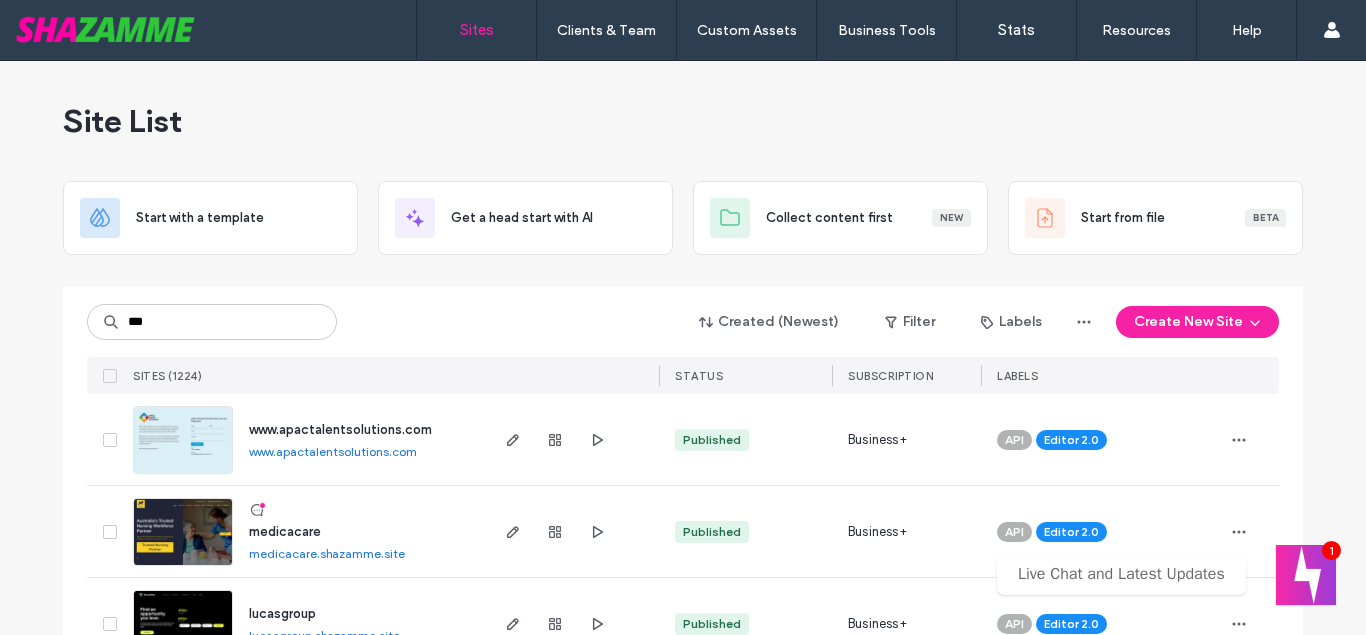 scroll, scrollTop: 0, scrollLeft: 0, axis: both 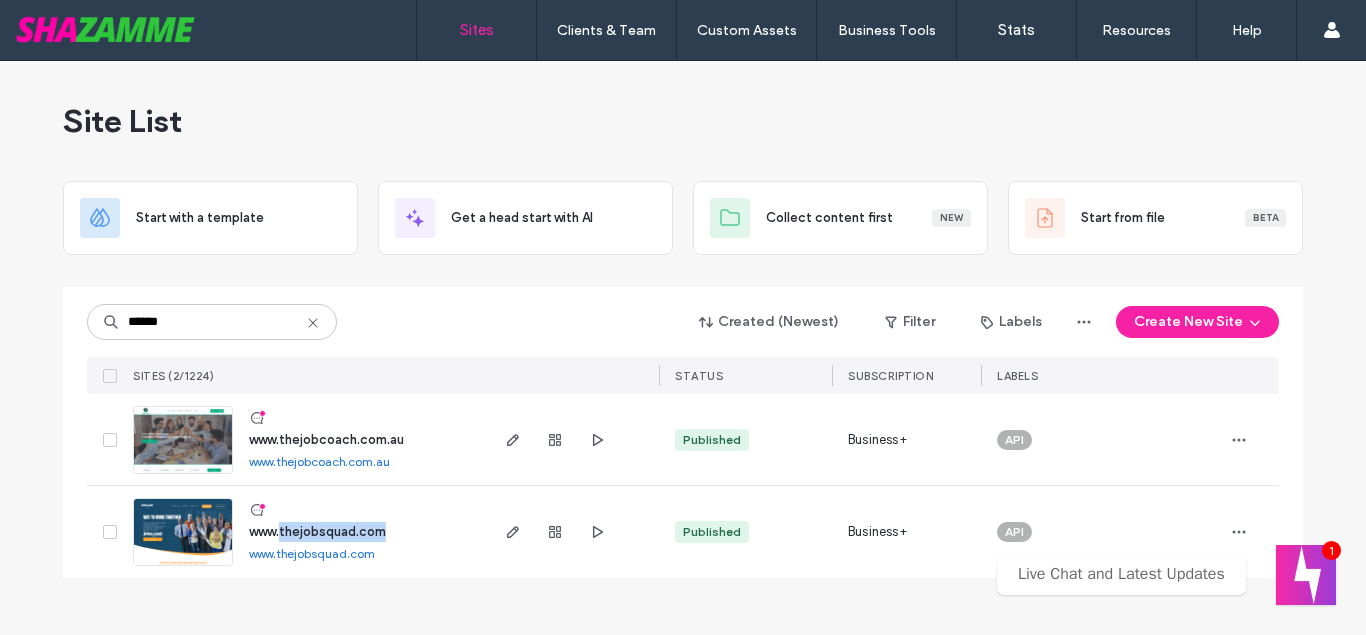 drag, startPoint x: 406, startPoint y: 532, endPoint x: 285, endPoint y: 537, distance: 121.103264 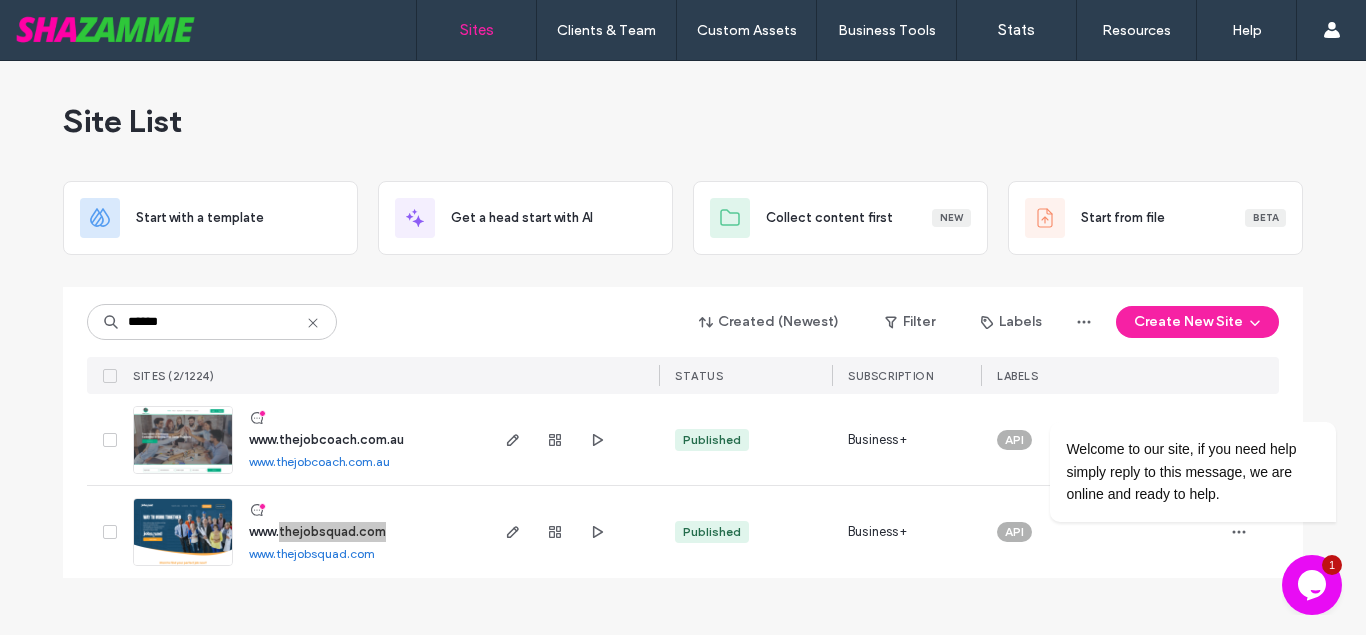 scroll, scrollTop: 0, scrollLeft: 0, axis: both 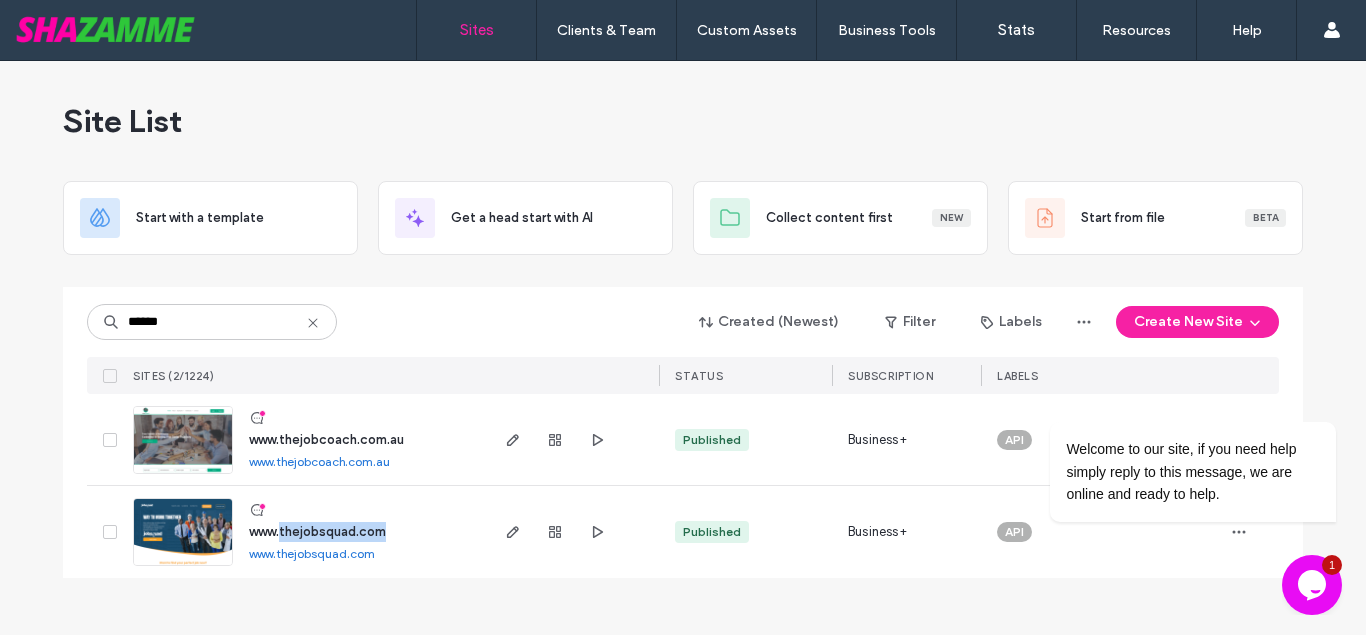 click on "www.thejobsquad.com www.thejobsquad.com" at bounding box center [359, 532] 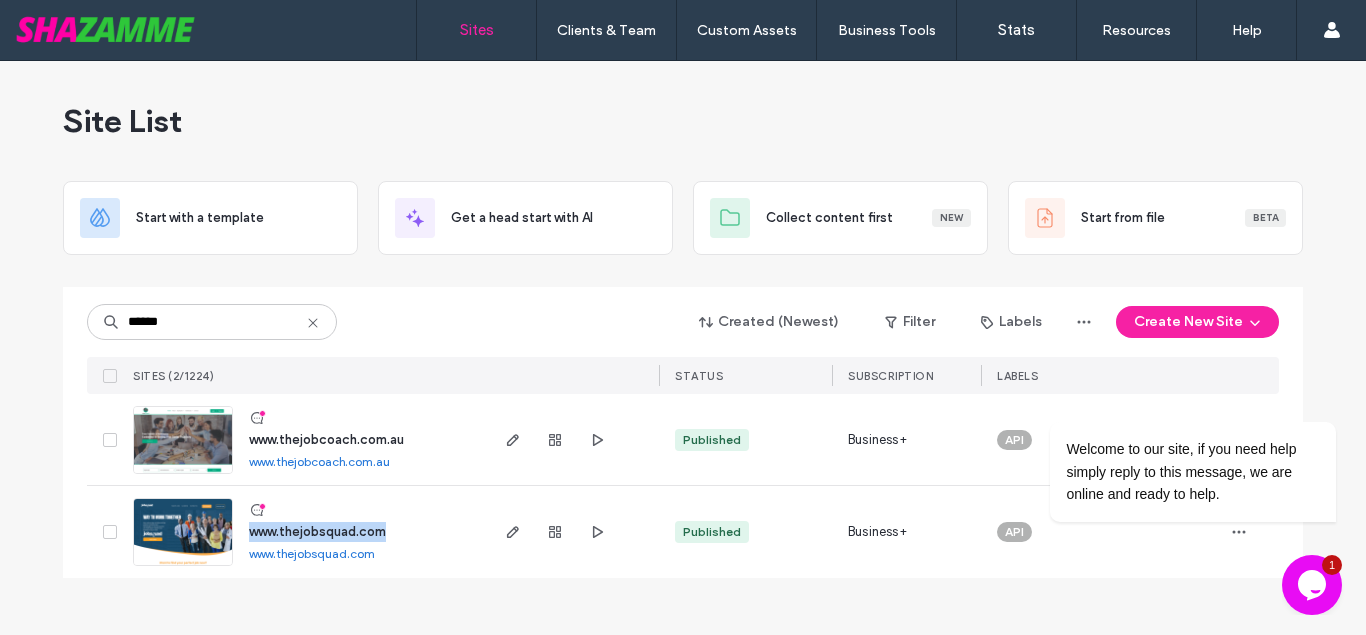 drag, startPoint x: 391, startPoint y: 534, endPoint x: 245, endPoint y: 539, distance: 146.08559 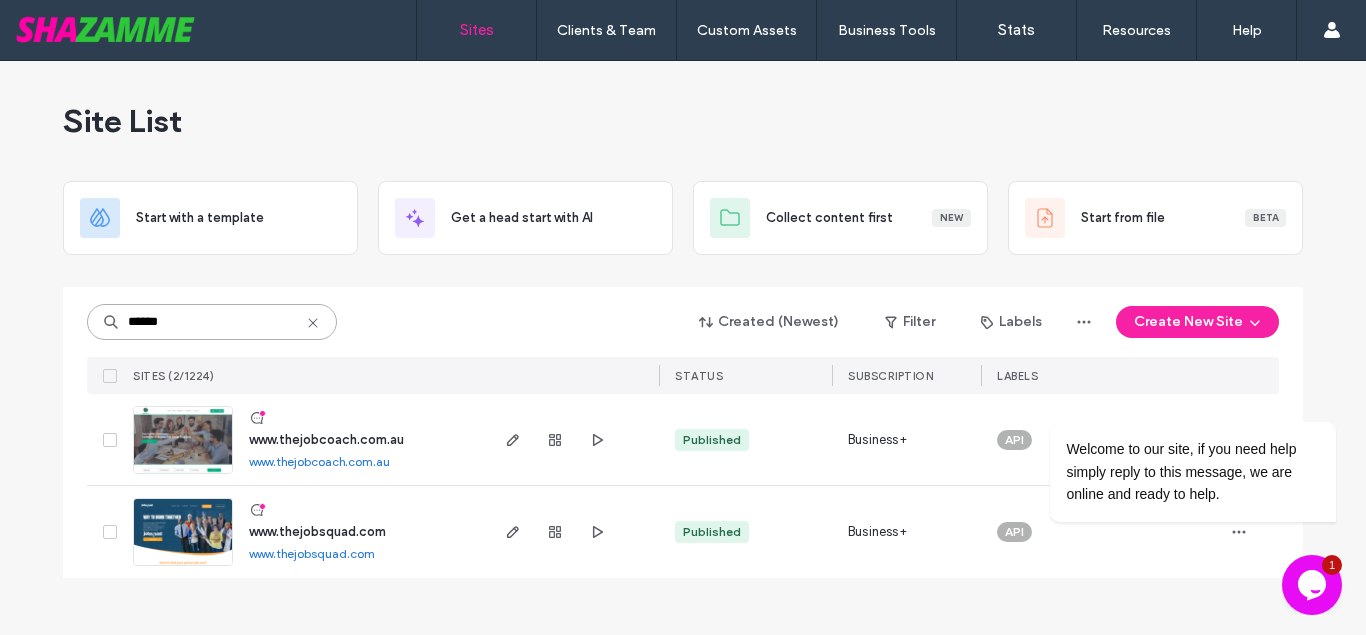 click on "******" at bounding box center [212, 322] 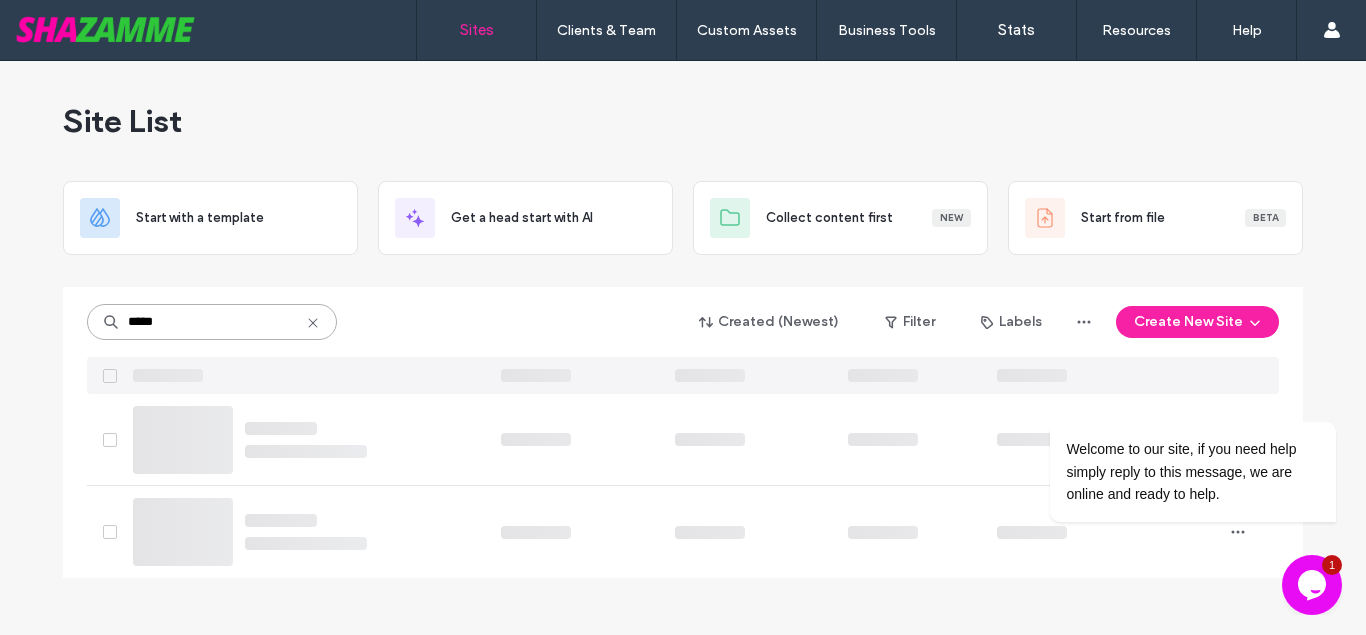 type on "*****" 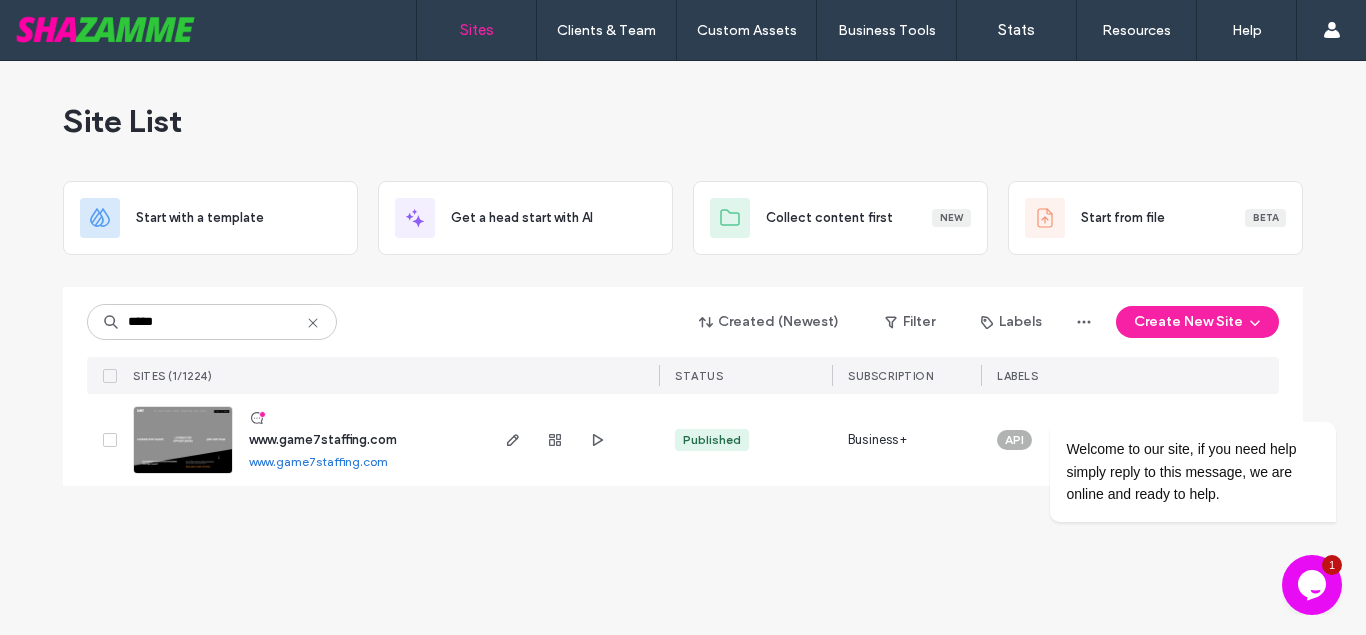 click on "www.game7staffing.com" at bounding box center (323, 439) 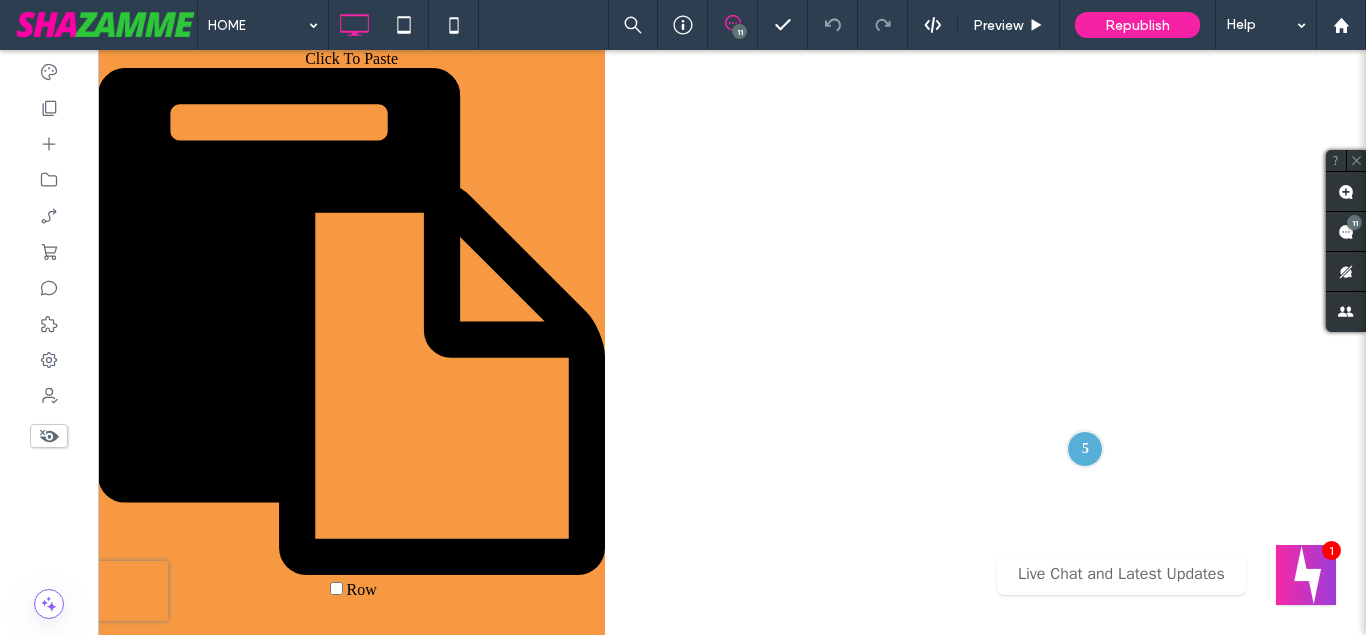 scroll, scrollTop: 0, scrollLeft: 0, axis: both 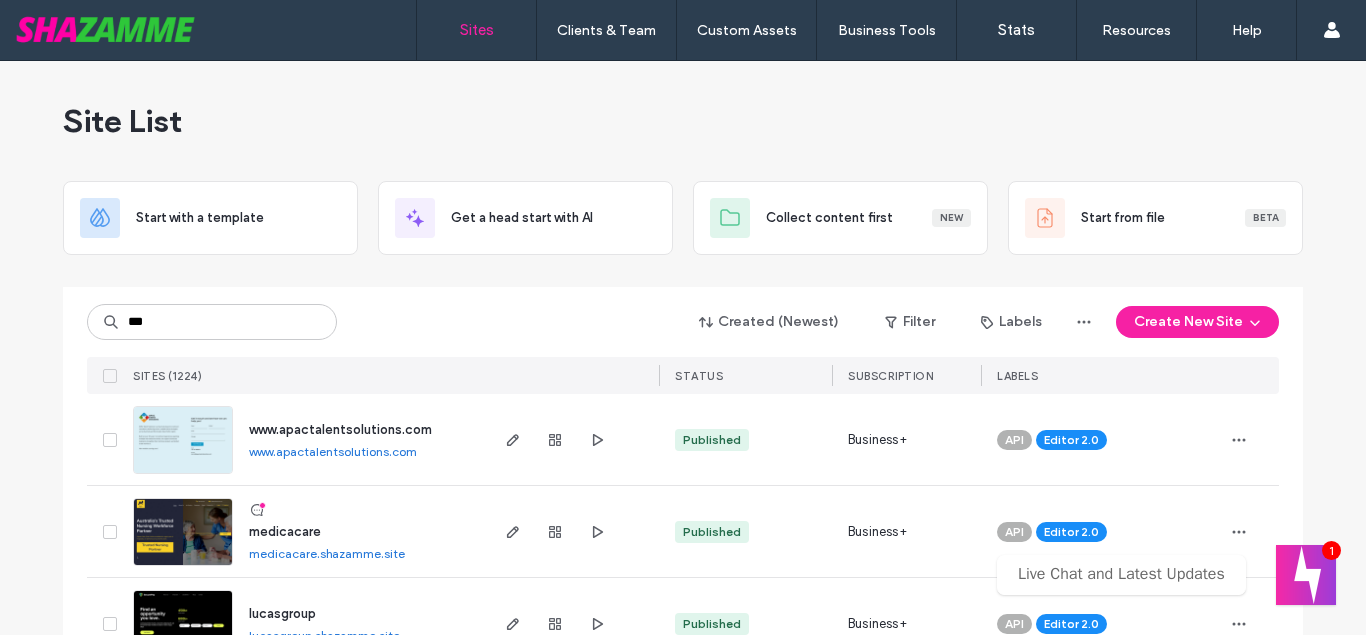 type on "***" 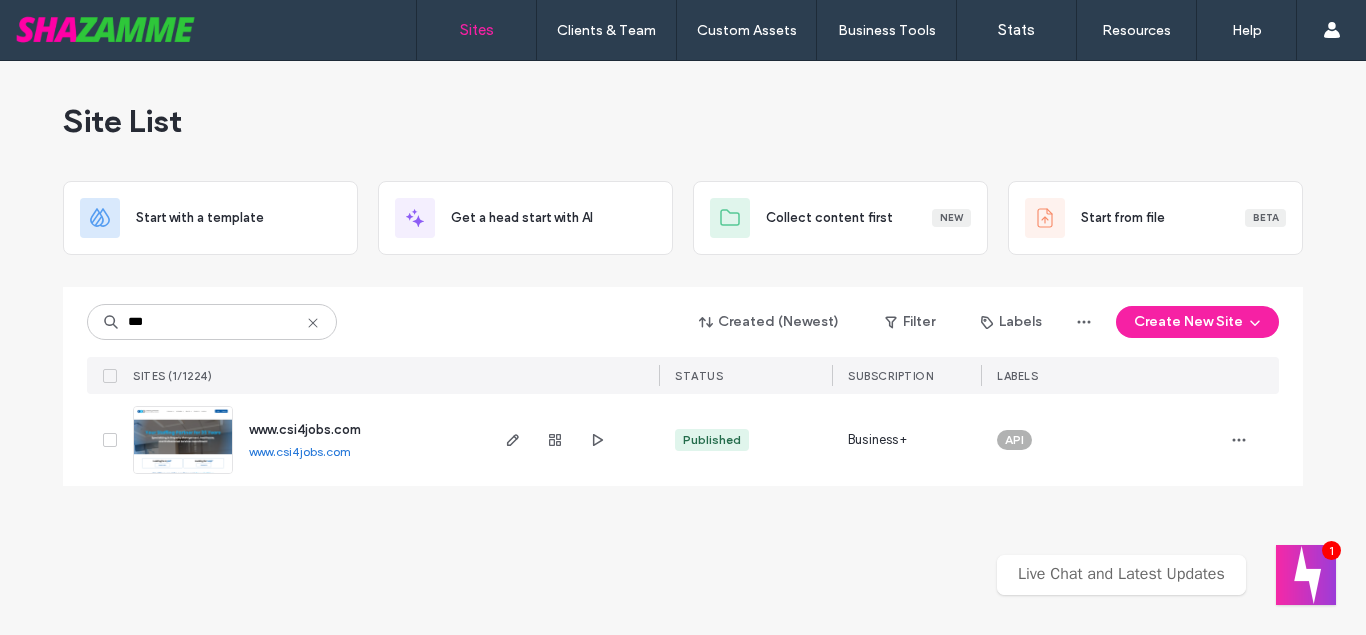 click on "www.csi4jobs.com" at bounding box center (305, 429) 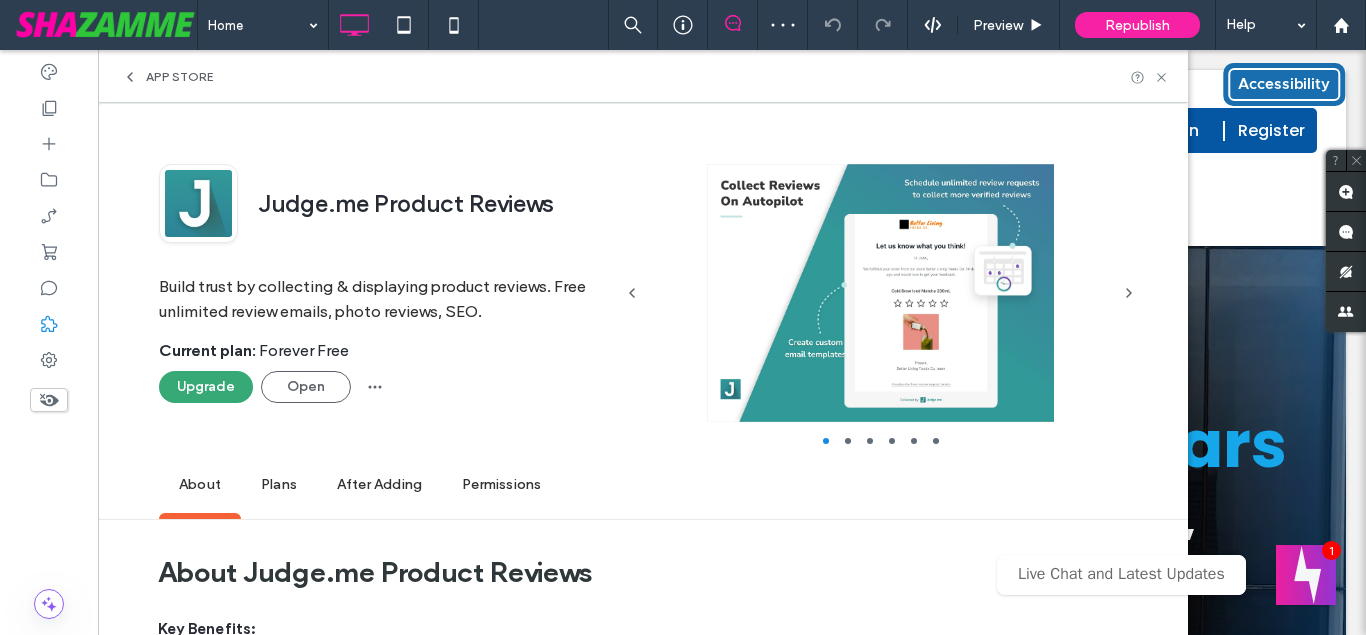 scroll, scrollTop: 0, scrollLeft: 0, axis: both 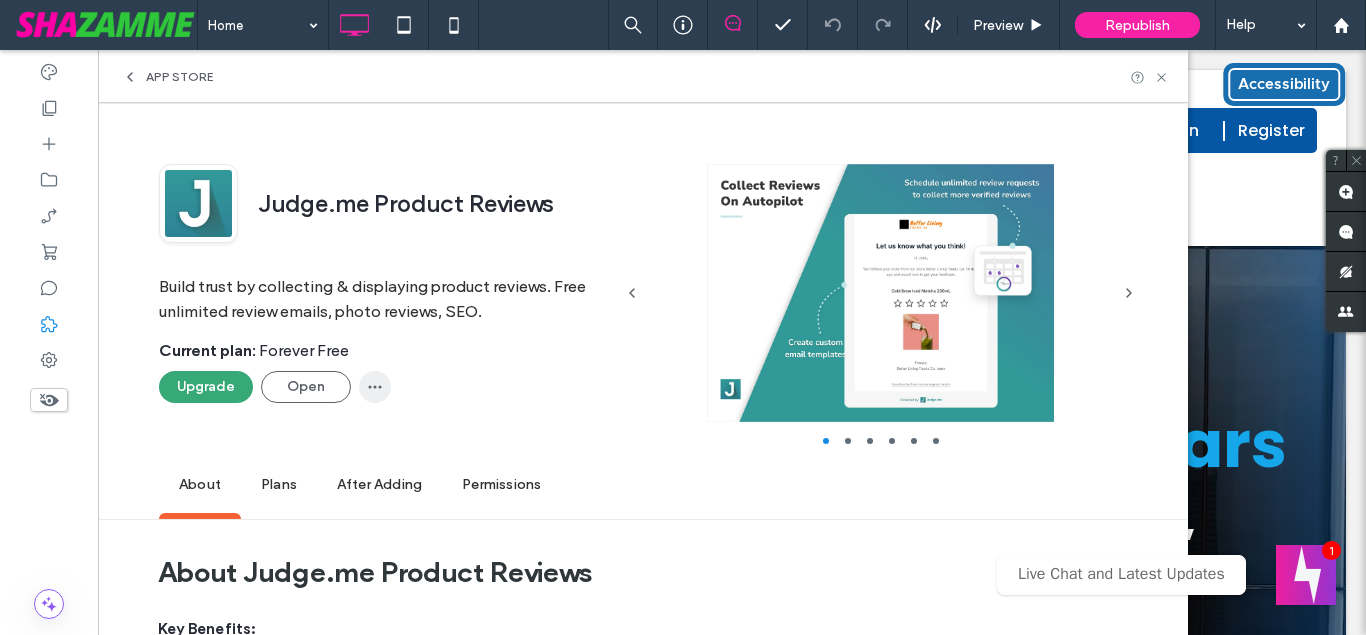 click 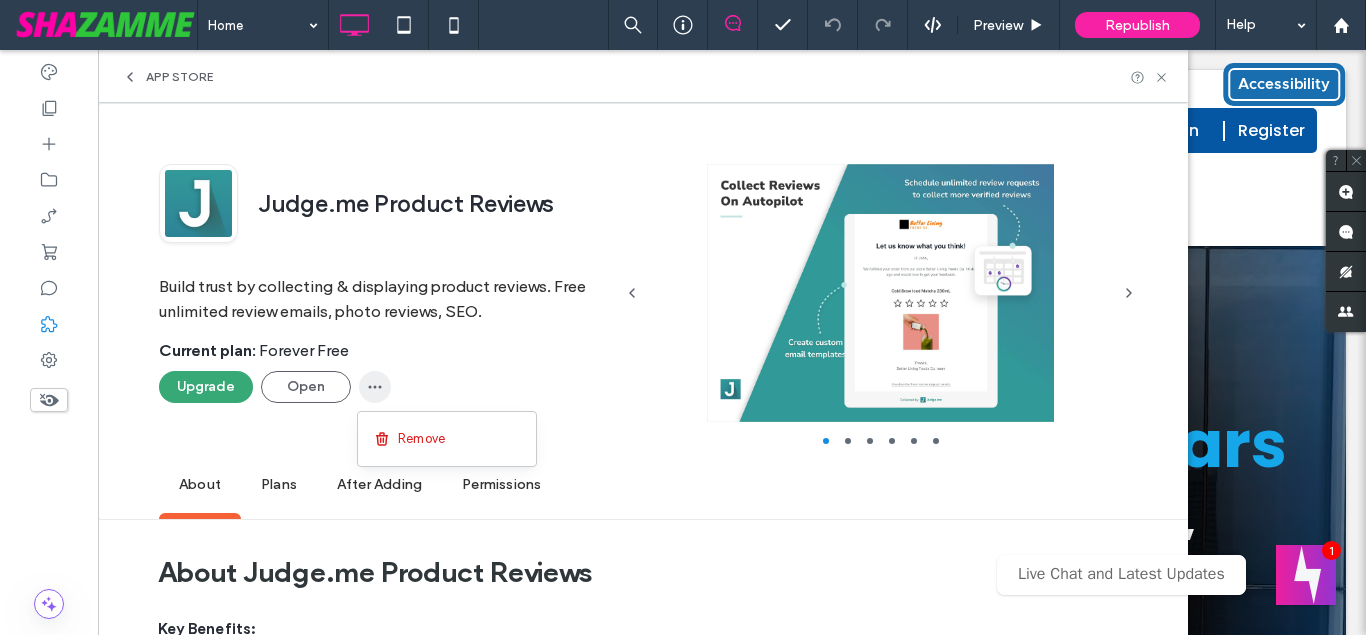 click 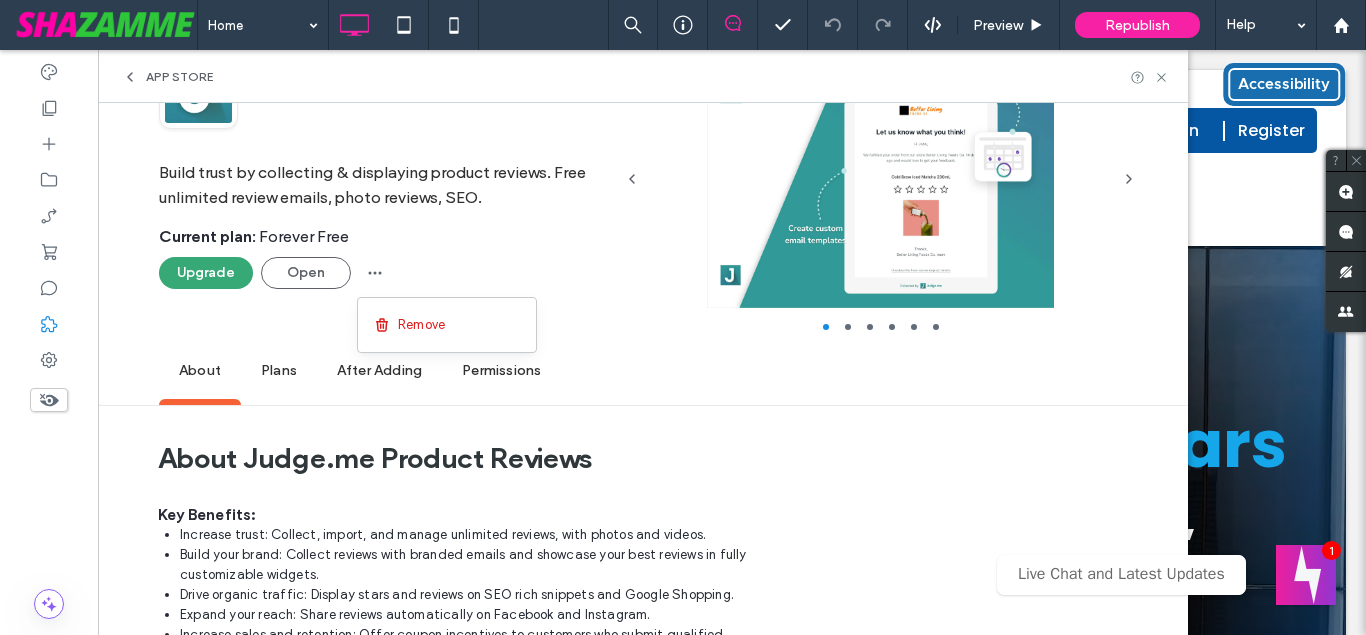 click on "After Adding" at bounding box center (379, 371) 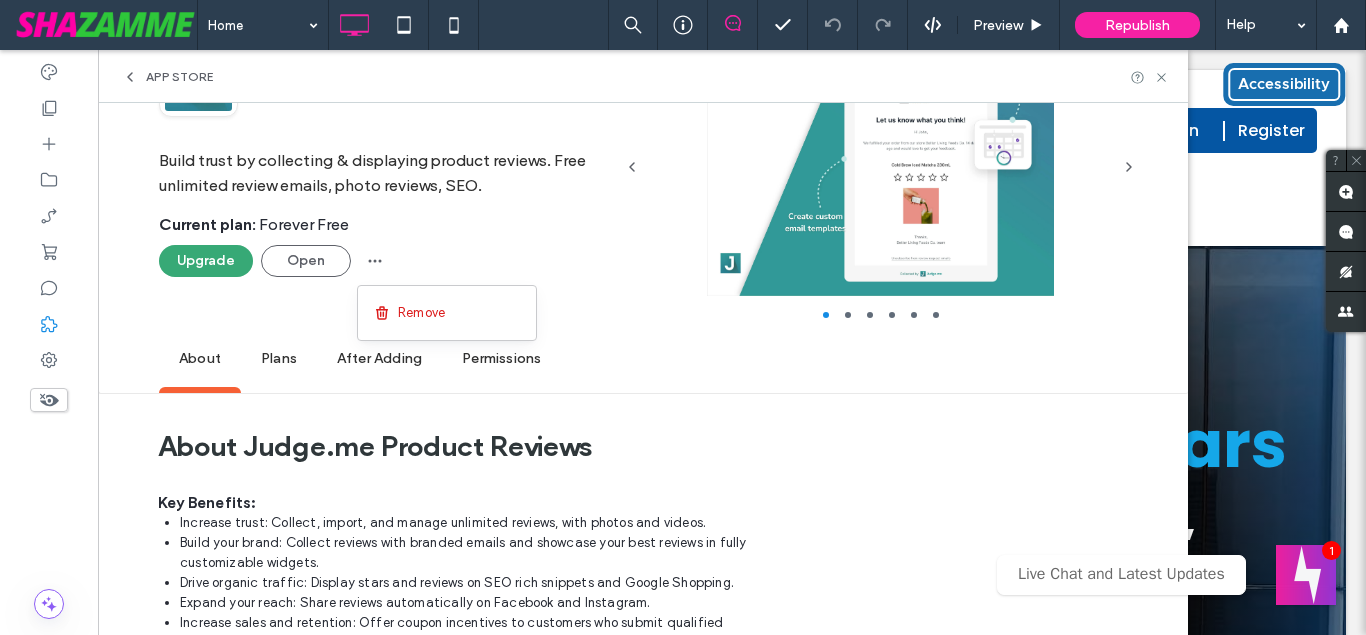 scroll, scrollTop: 41, scrollLeft: 0, axis: vertical 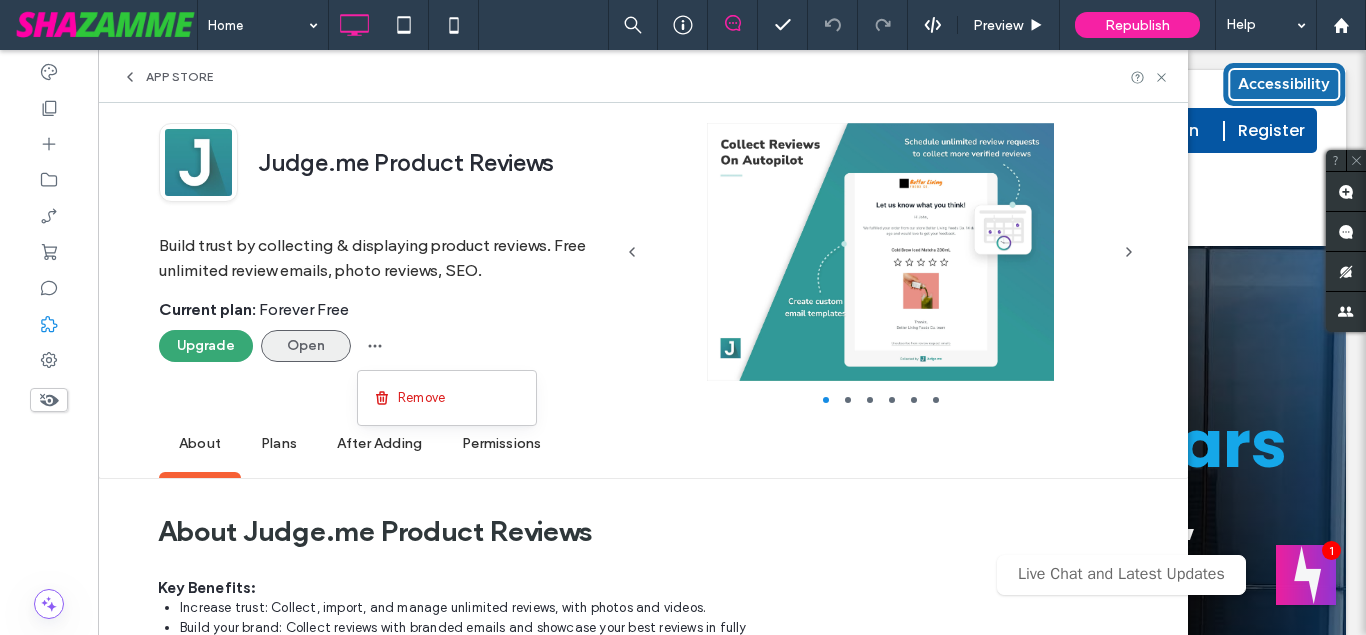 click on "Open" at bounding box center [306, 346] 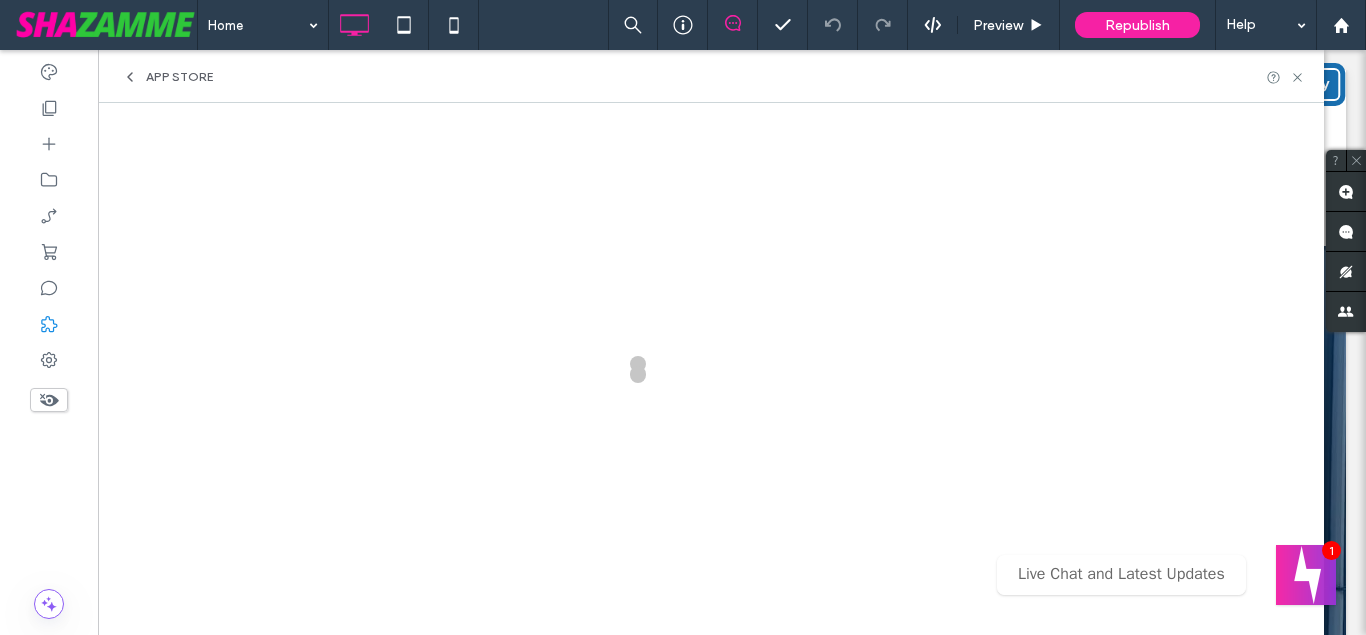 scroll, scrollTop: 0, scrollLeft: 0, axis: both 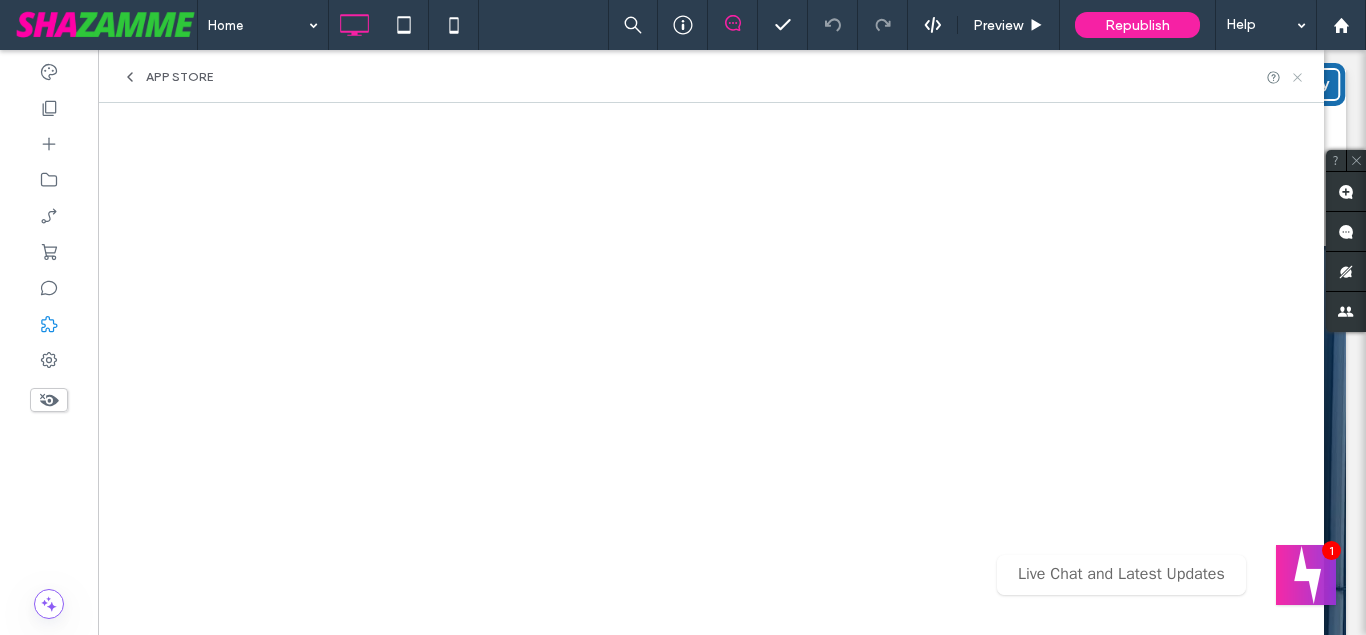 click 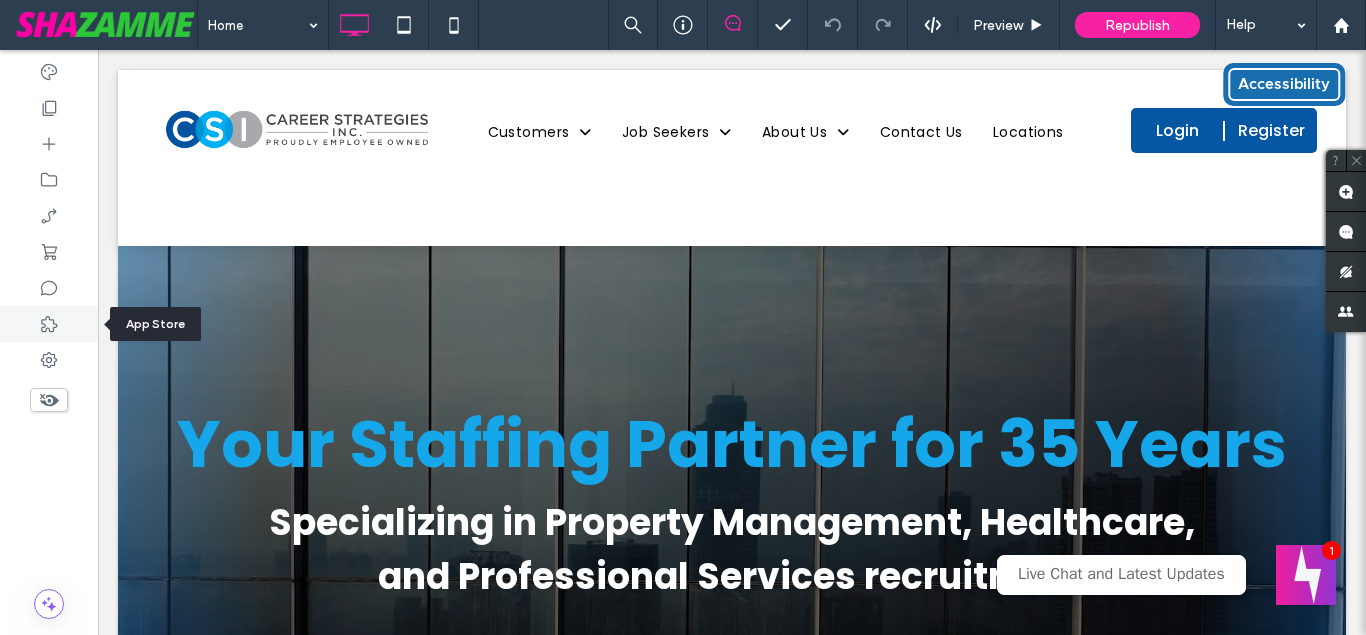 click at bounding box center [49, 324] 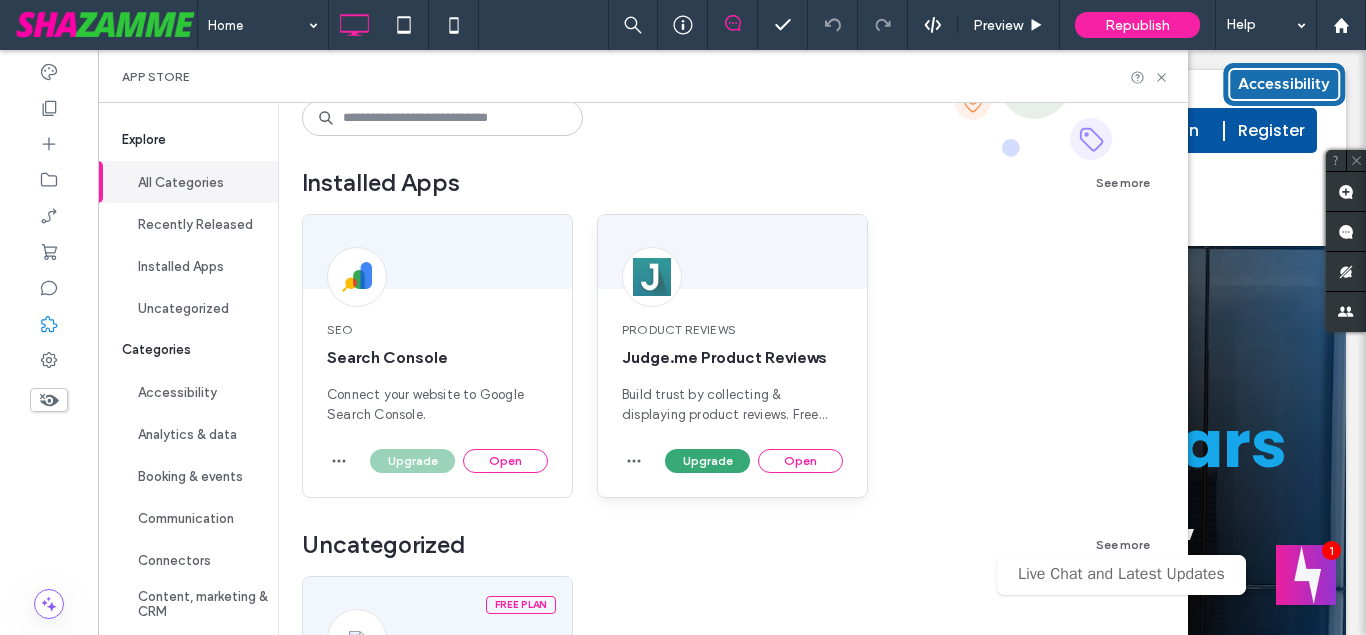 scroll, scrollTop: 228, scrollLeft: 0, axis: vertical 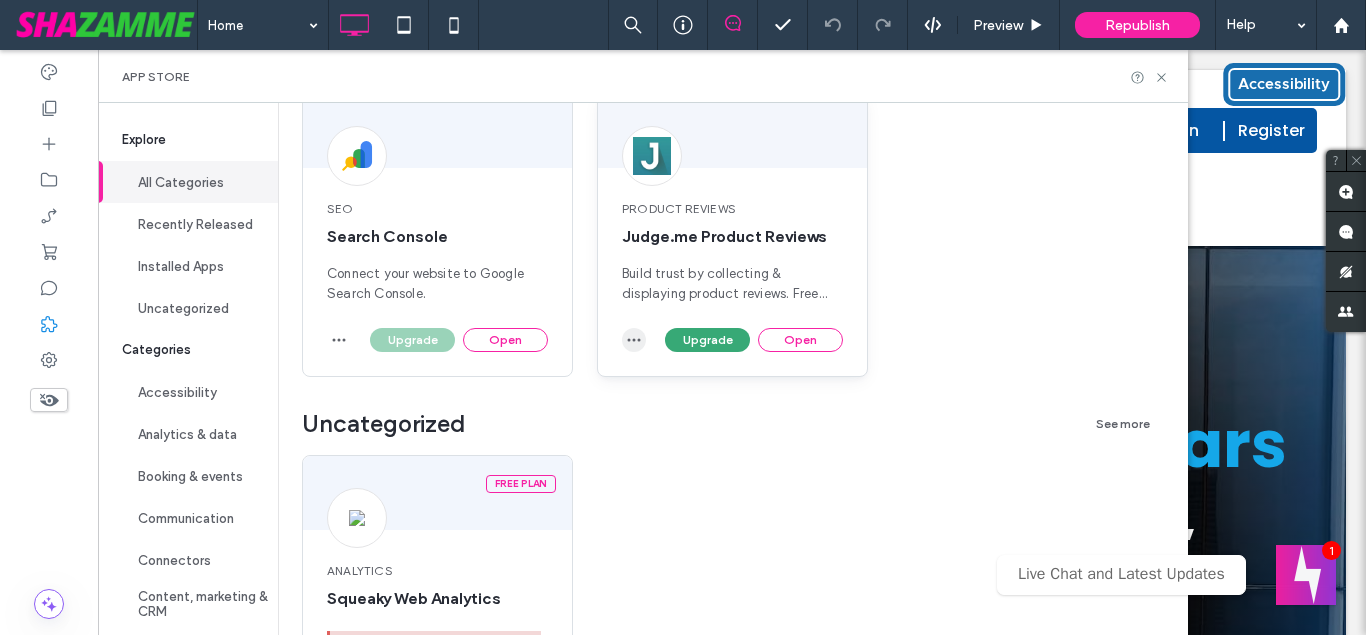 click 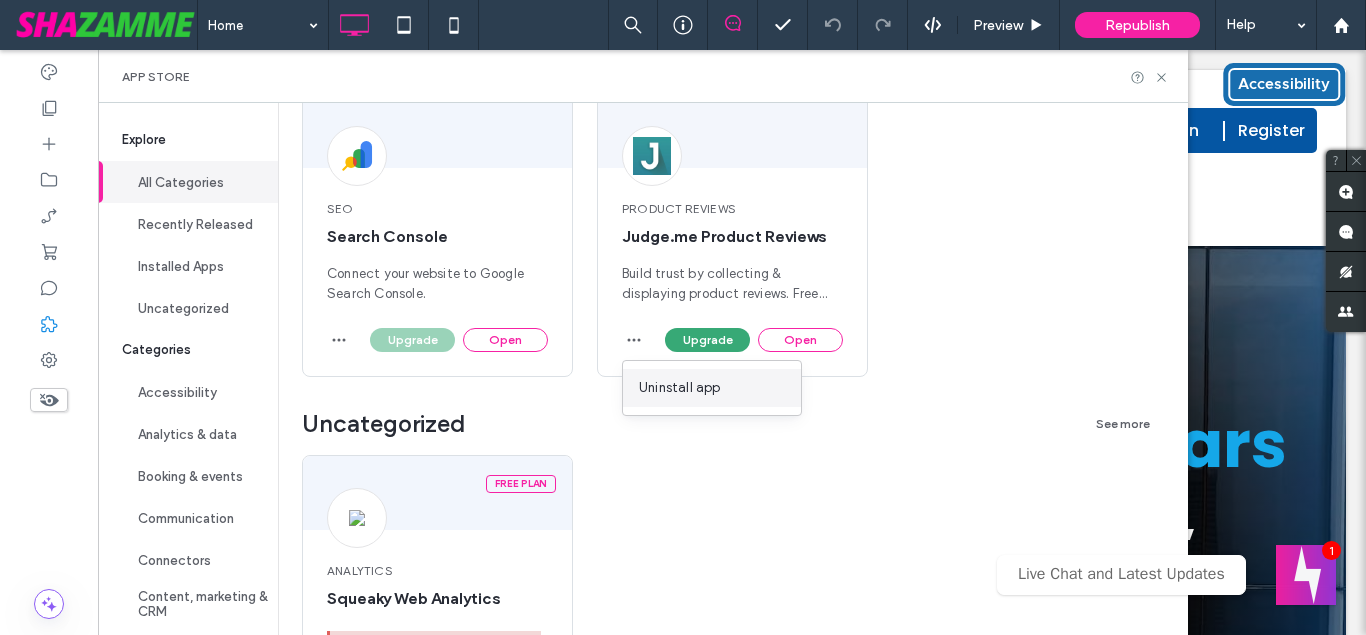 click on "Uninstall app" at bounding box center [712, 388] 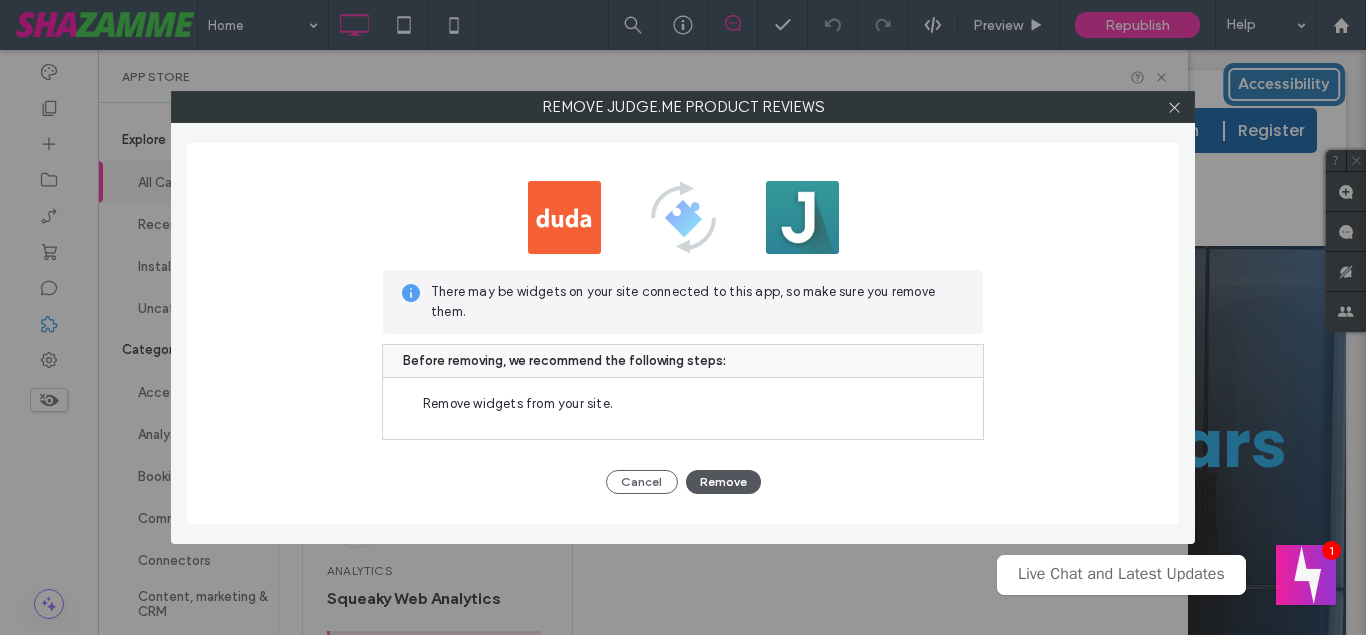 click on "Remove" at bounding box center [723, 482] 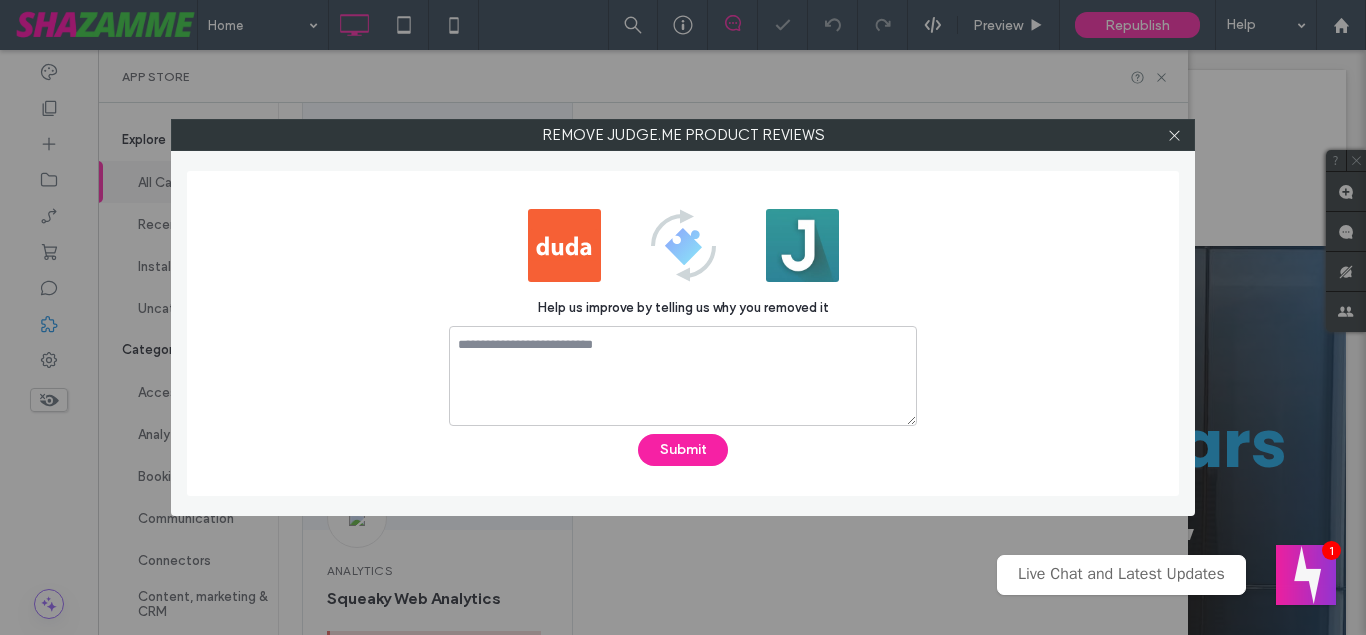 scroll, scrollTop: 0, scrollLeft: 0, axis: both 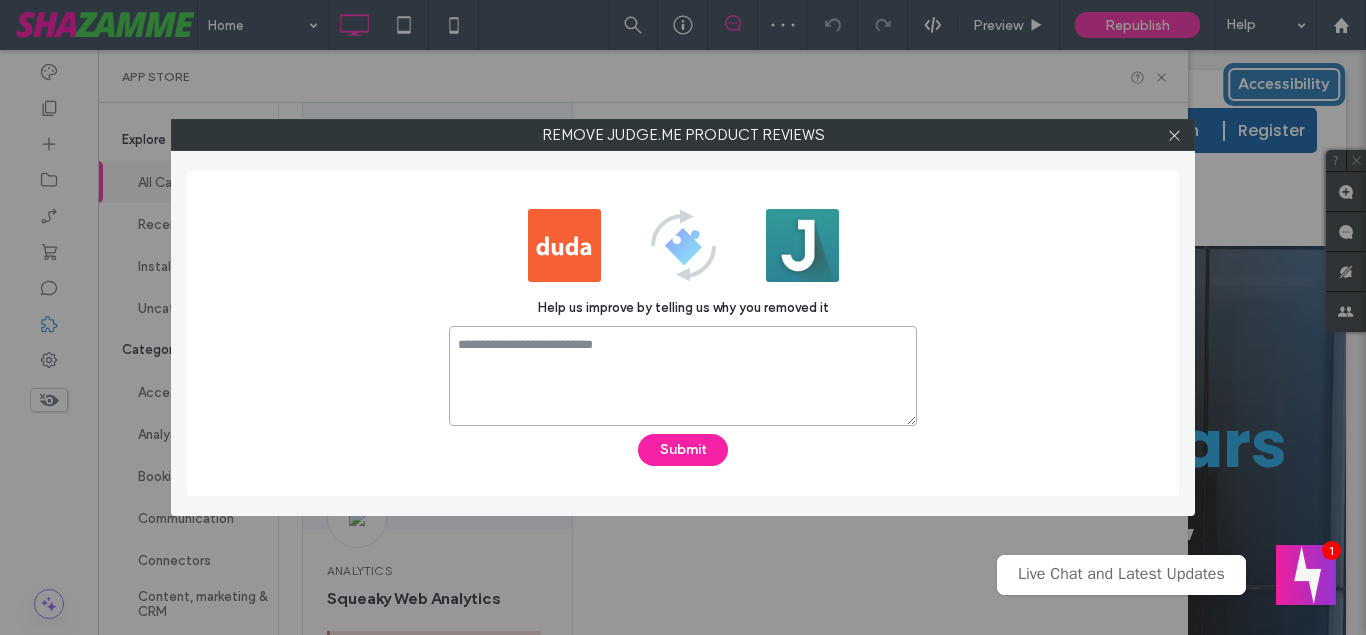 click at bounding box center [683, 376] 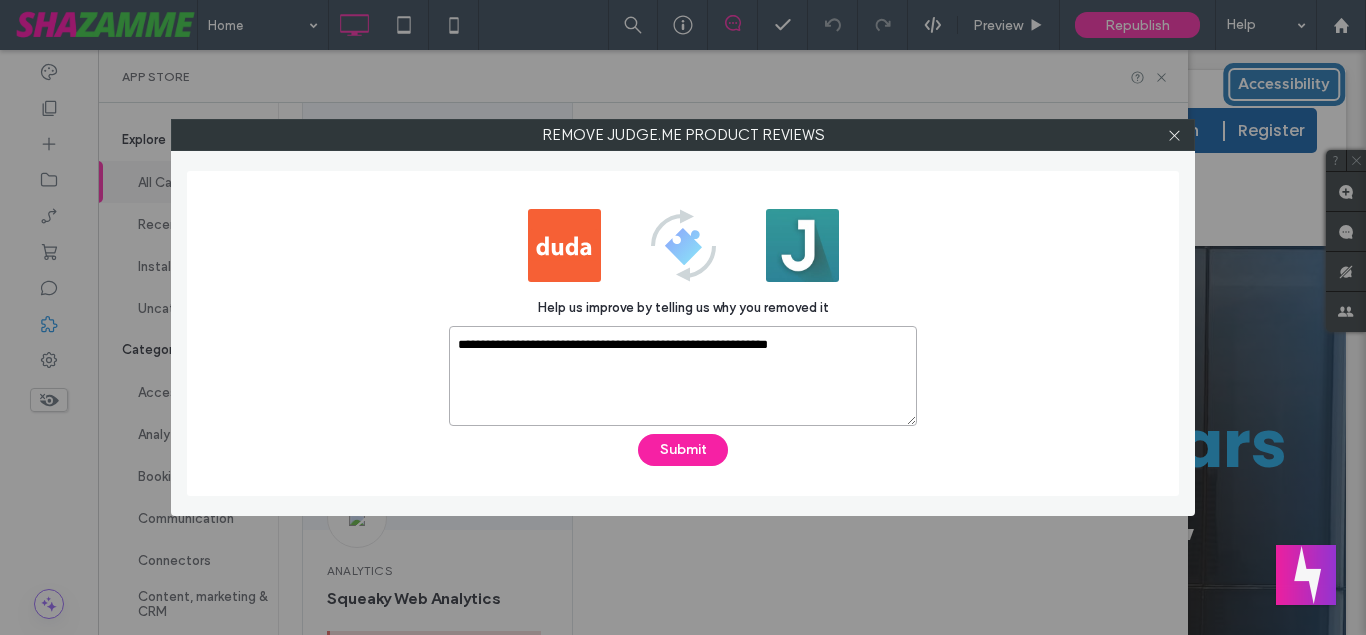 drag, startPoint x: 570, startPoint y: 347, endPoint x: 545, endPoint y: 353, distance: 25.70992 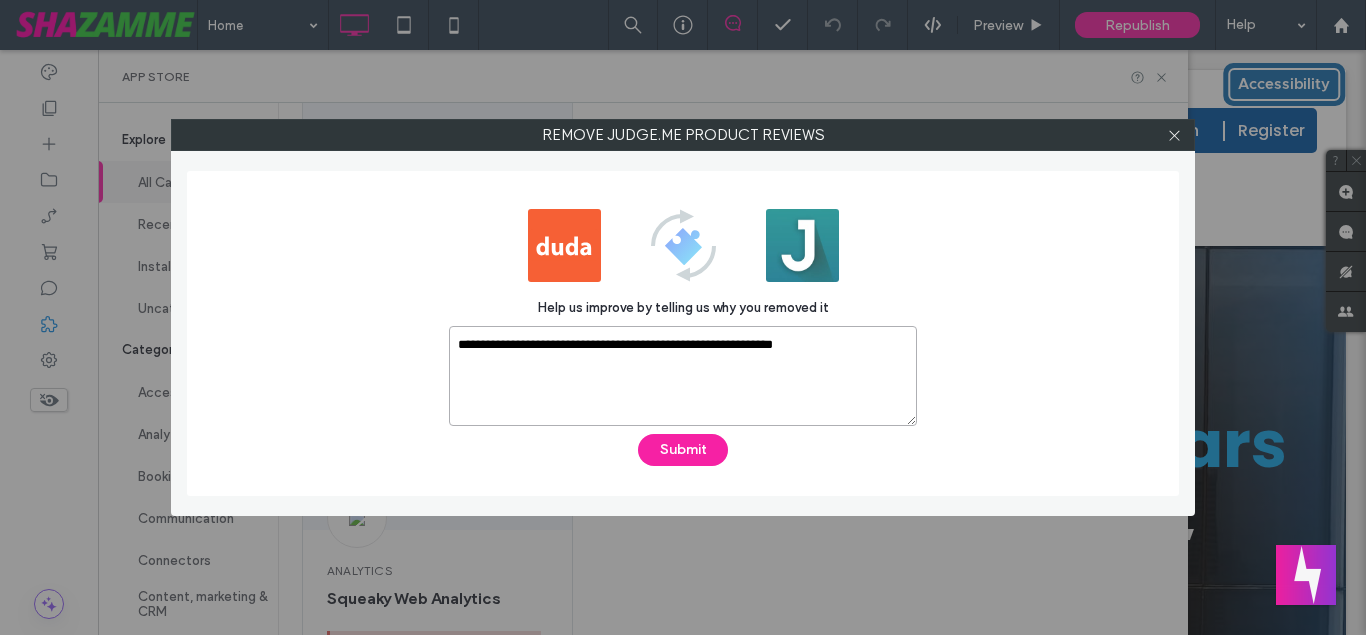 click on "**********" at bounding box center [683, 376] 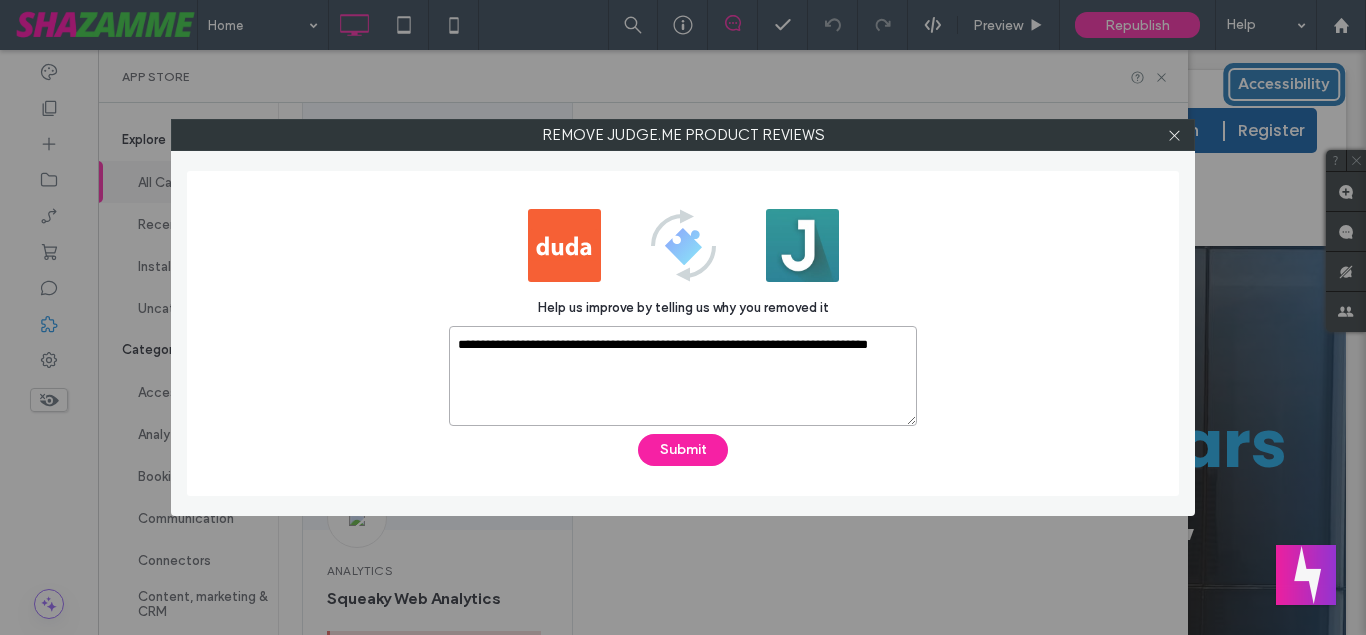 type on "**********" 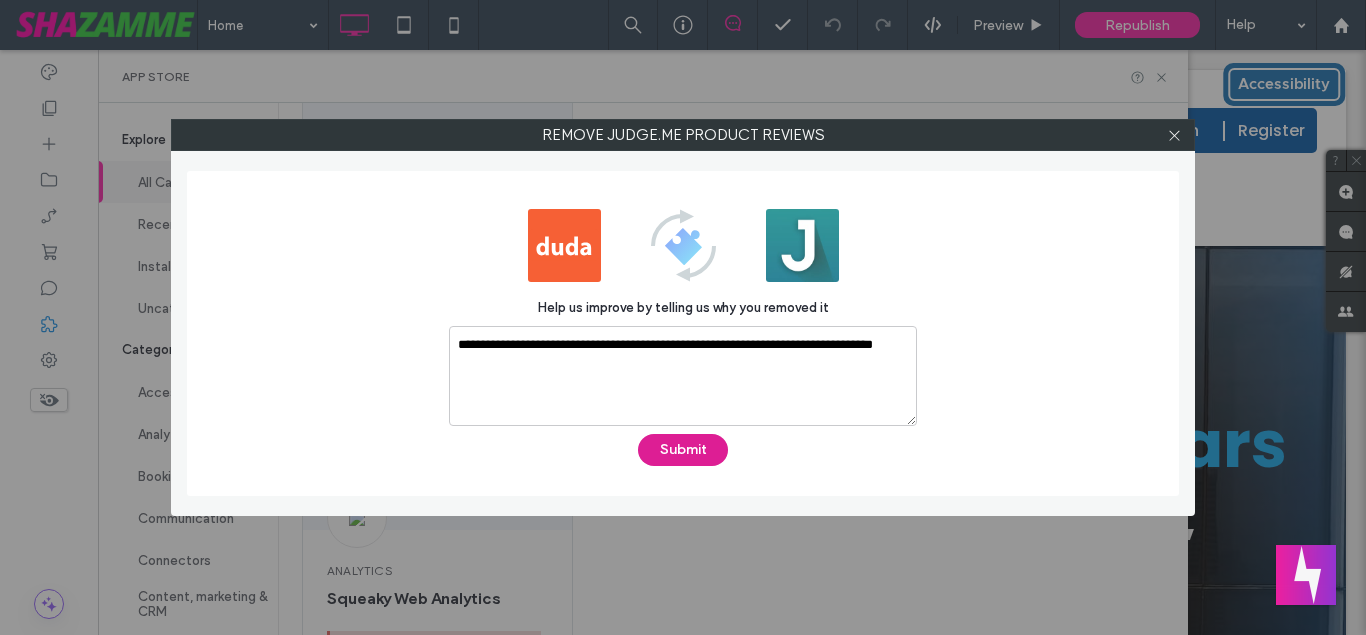 click on "Submit" at bounding box center [683, 450] 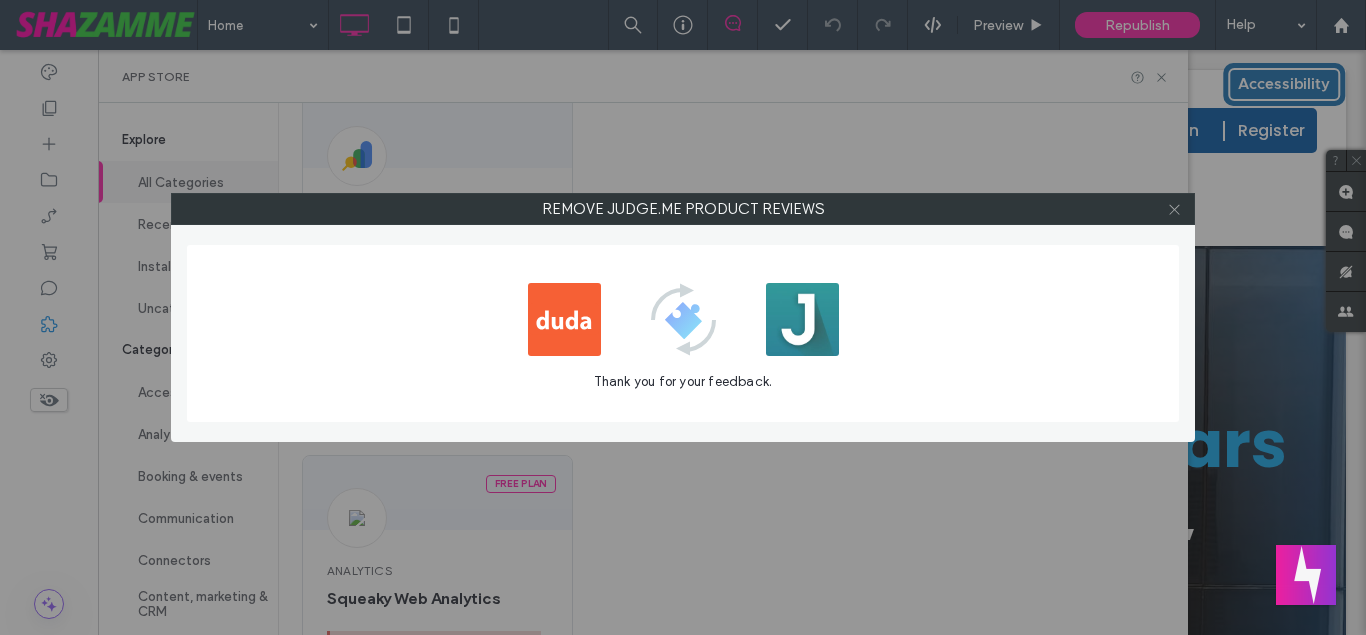 click 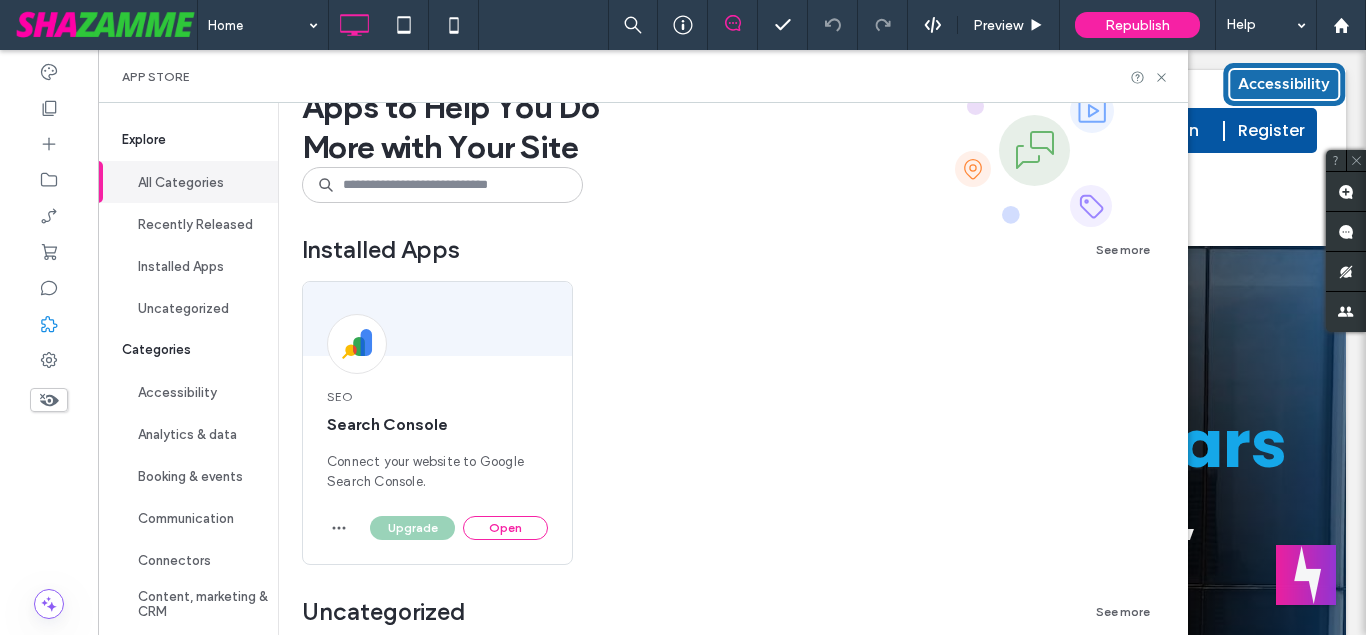 scroll, scrollTop: 0, scrollLeft: 0, axis: both 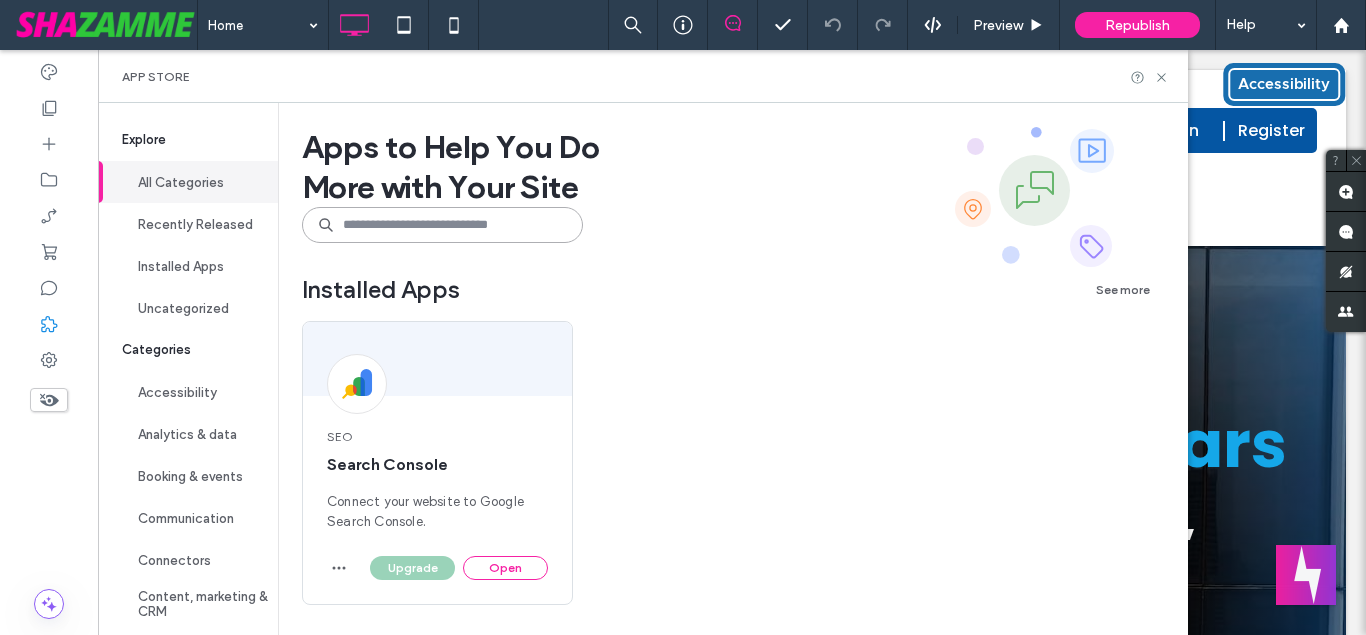 click at bounding box center (442, 225) 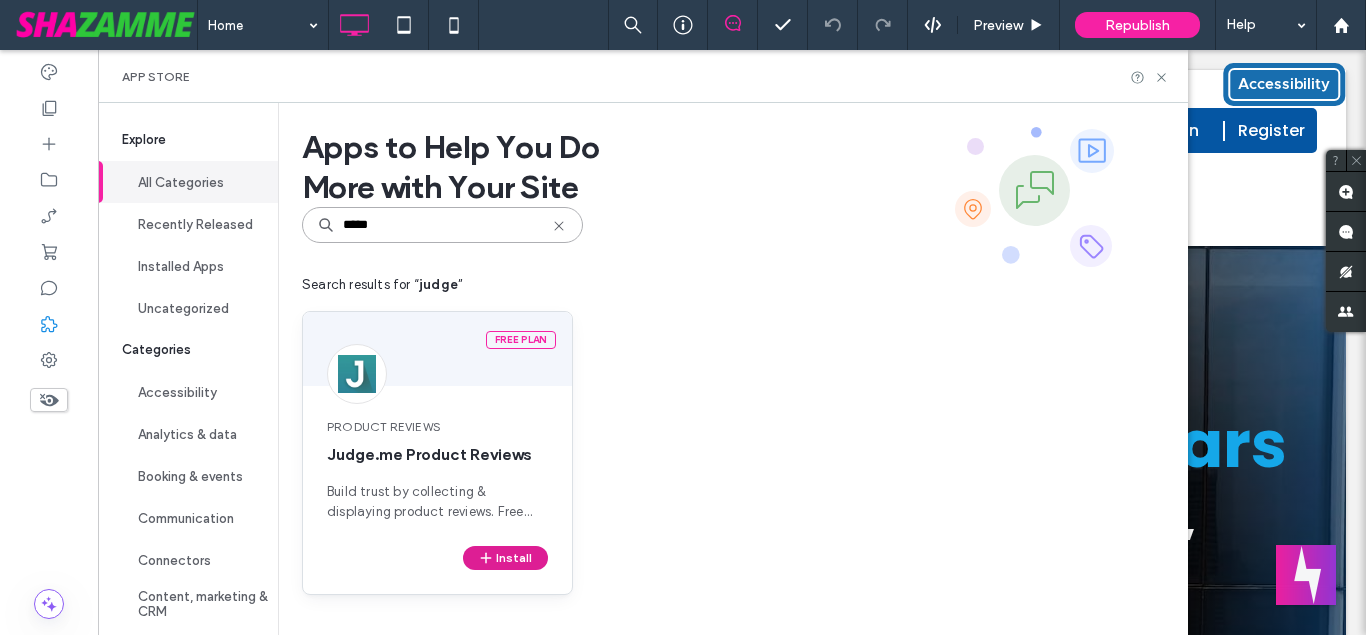 type on "*****" 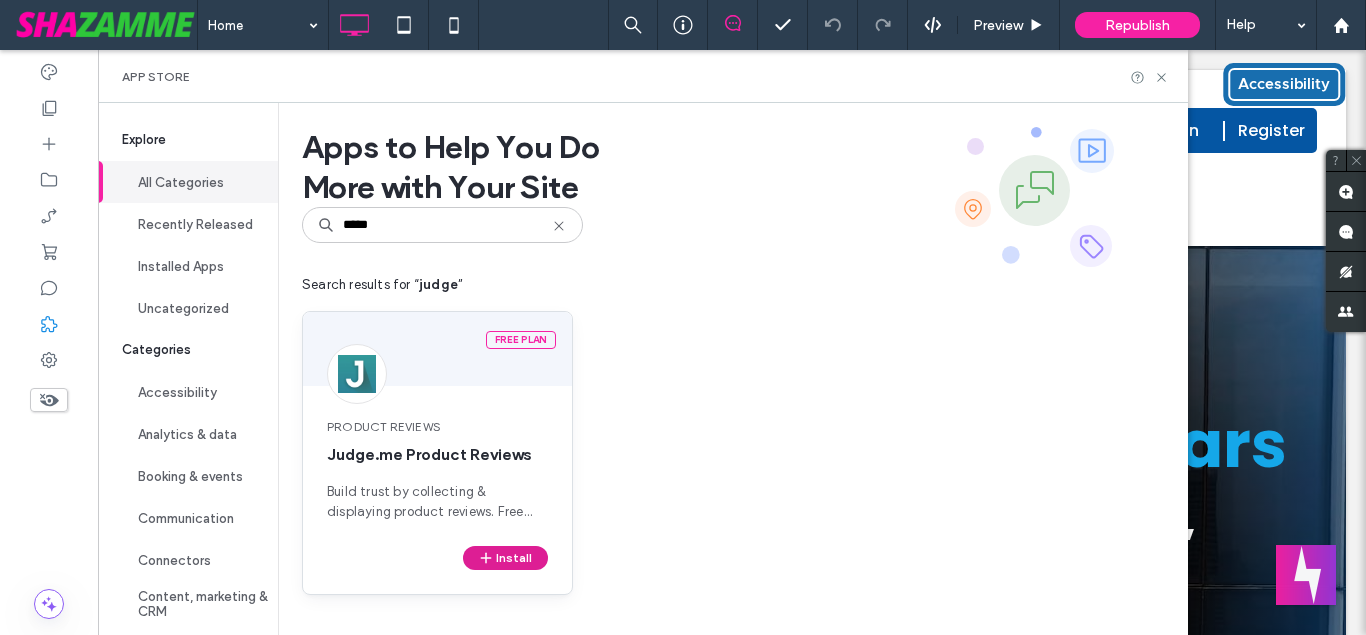 click on "Install" at bounding box center (505, 558) 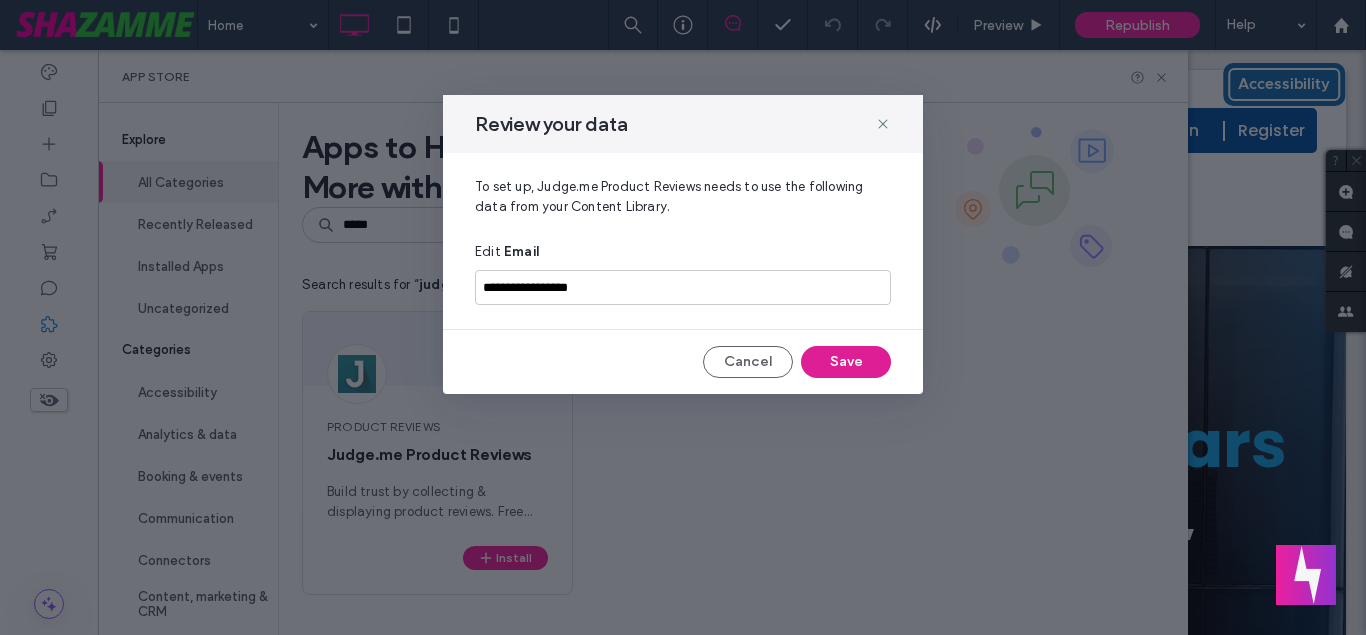 click on "Save" at bounding box center (846, 362) 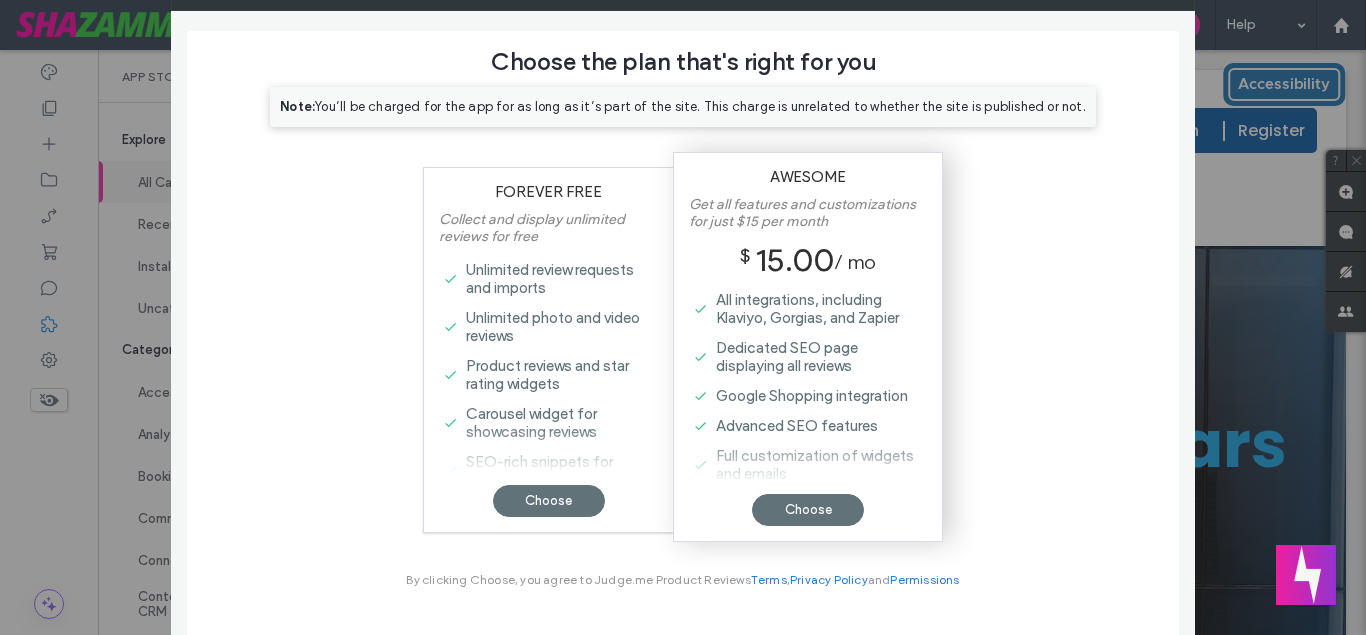 scroll, scrollTop: 149, scrollLeft: 0, axis: vertical 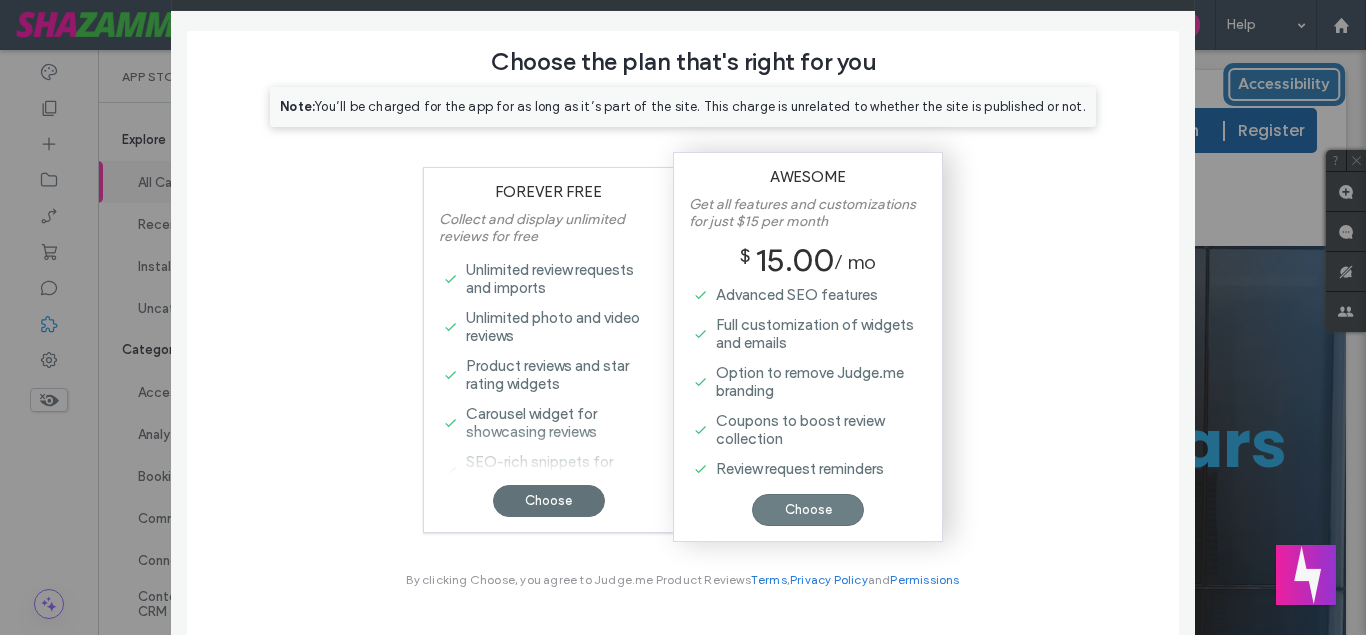 click on "Choose" at bounding box center (808, 510) 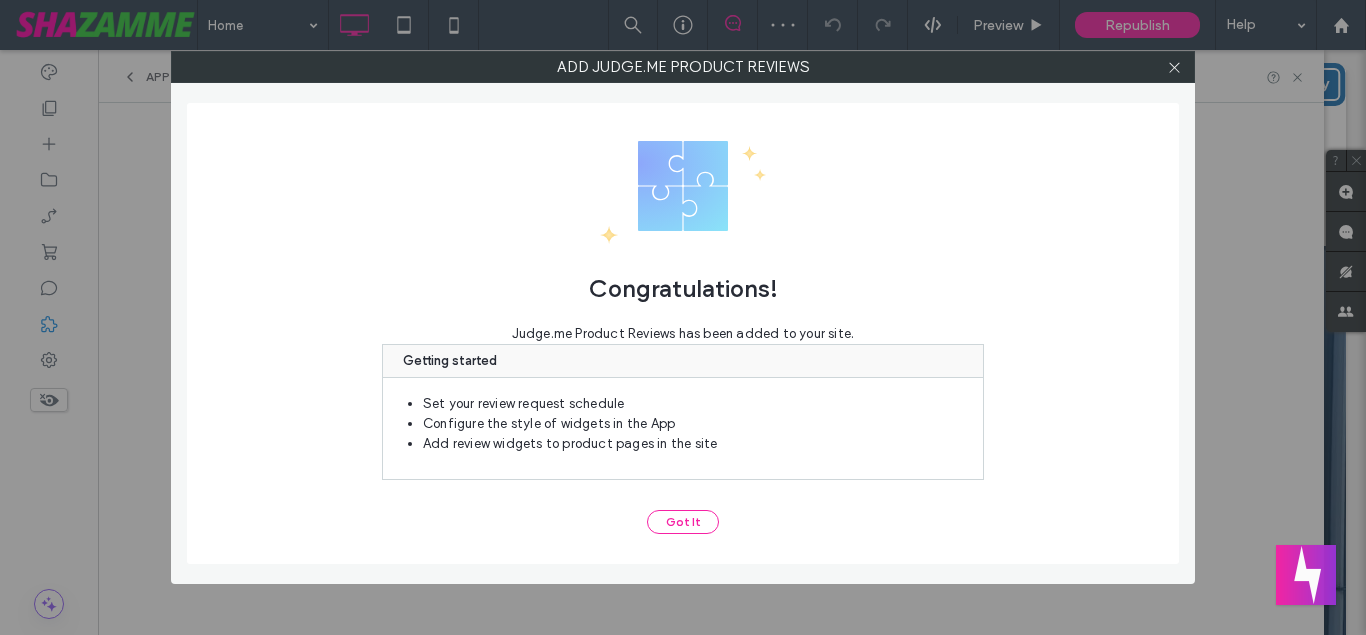 scroll, scrollTop: 0, scrollLeft: 0, axis: both 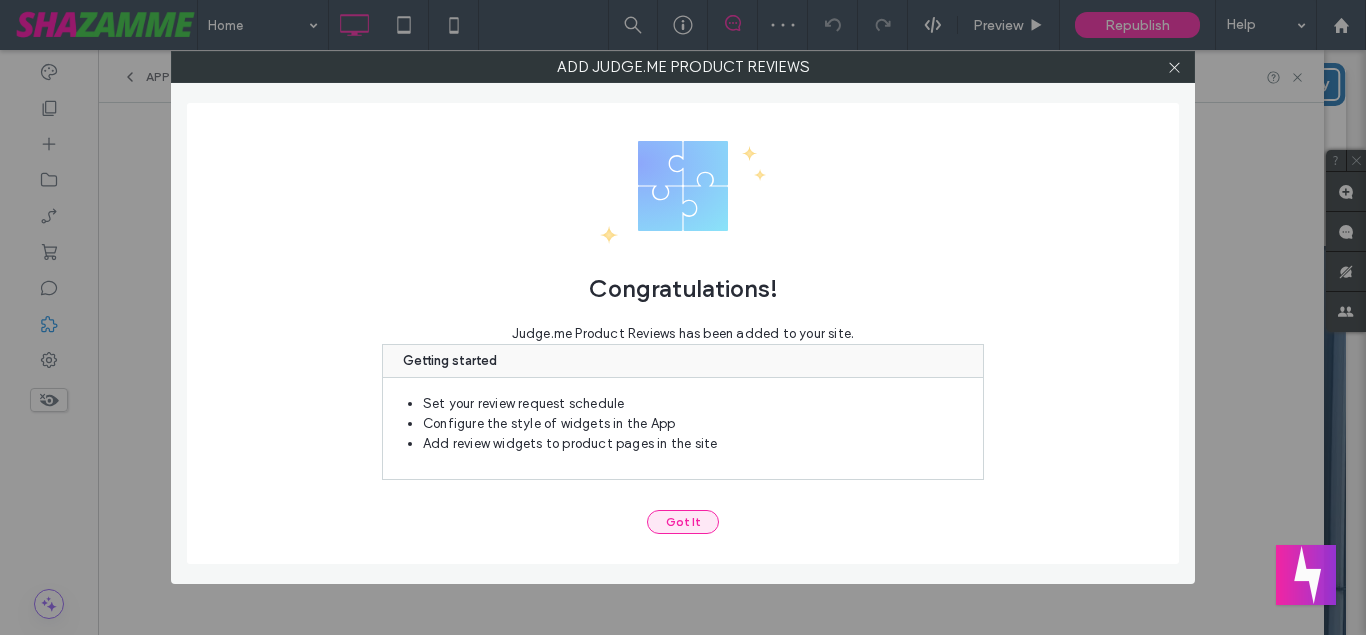 click on "Got It" at bounding box center (683, 522) 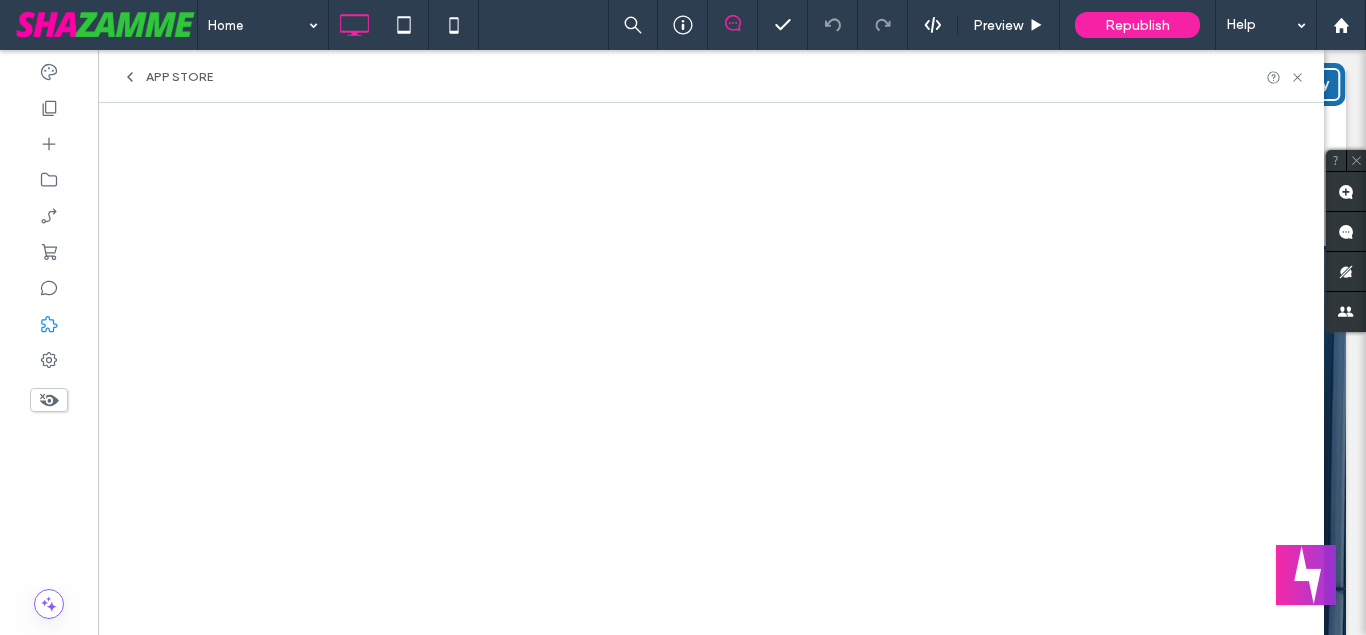 click on "App Store" at bounding box center [179, 77] 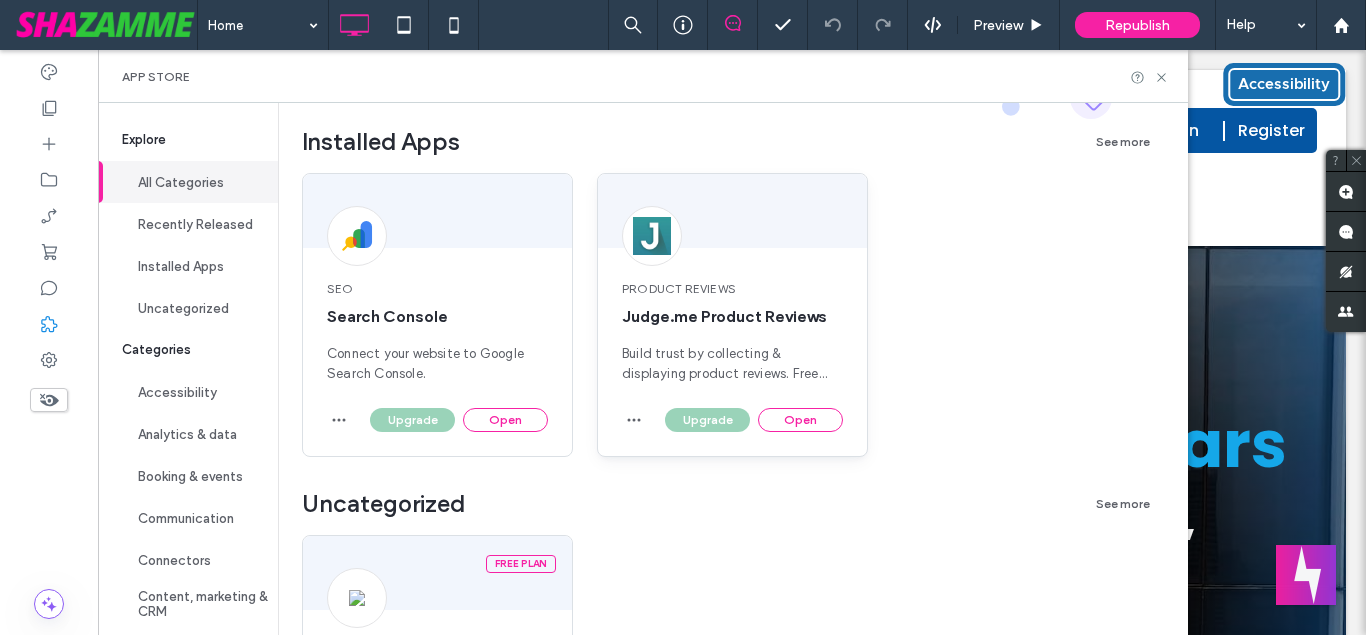 scroll, scrollTop: 114, scrollLeft: 0, axis: vertical 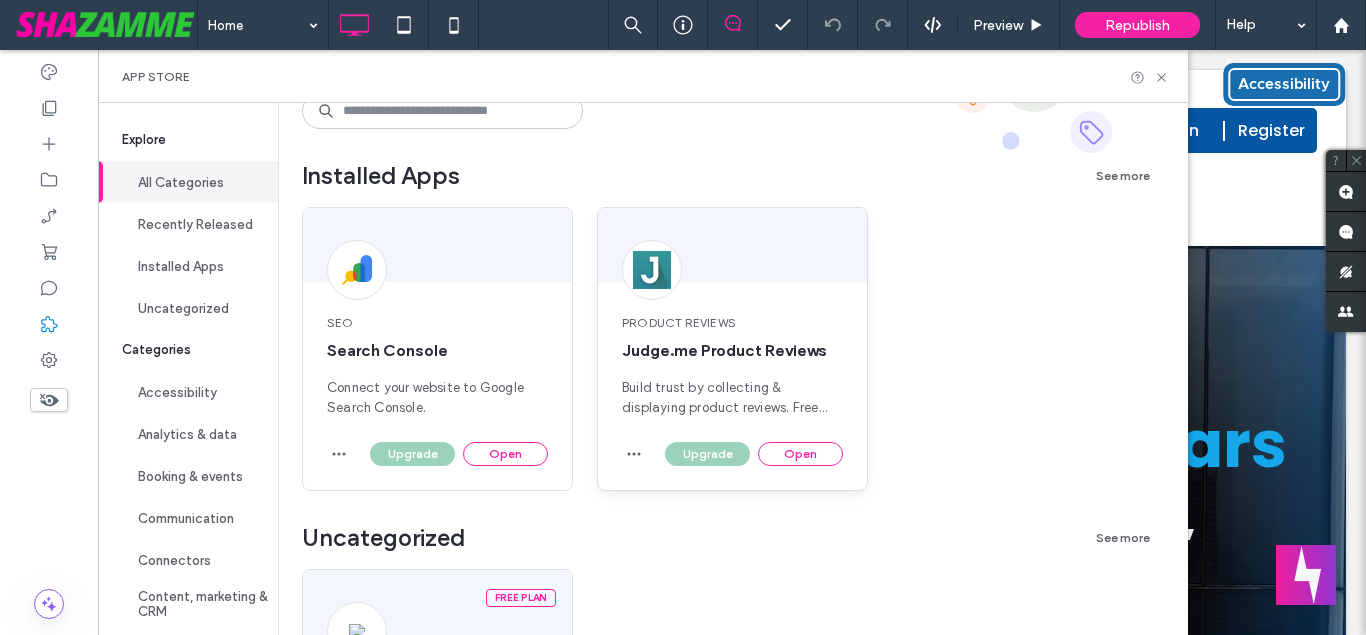 click on "Upgrade Open" at bounding box center (750, 454) 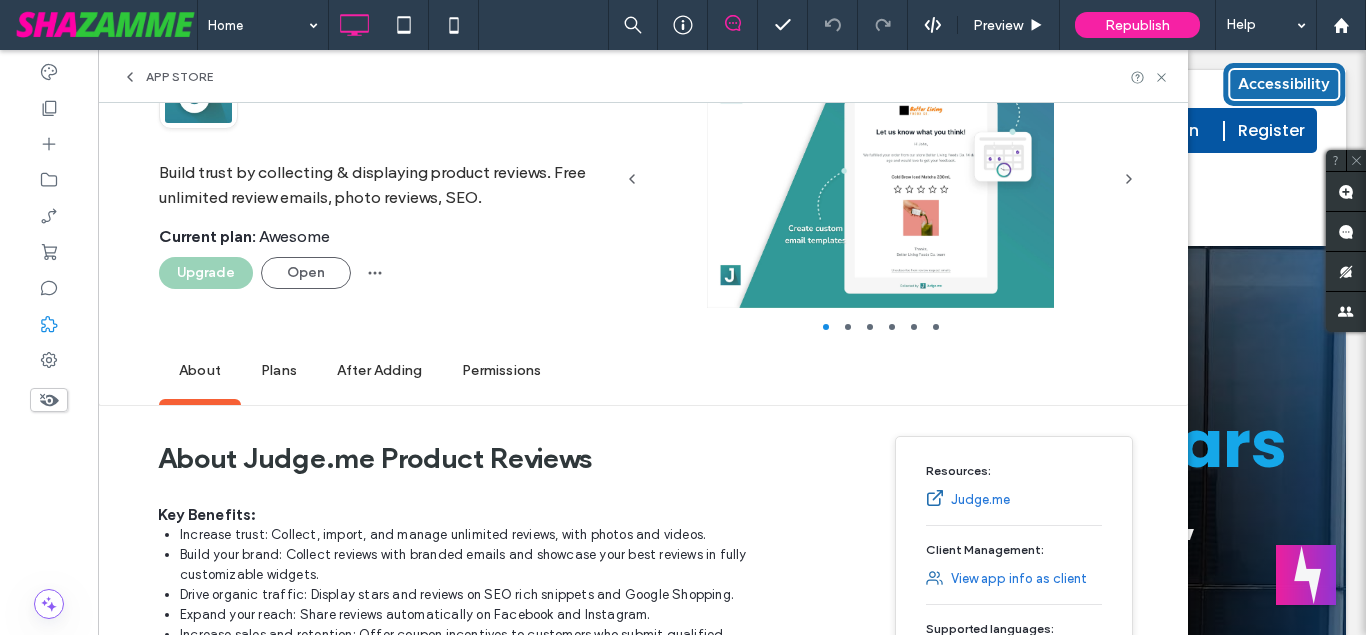 scroll, scrollTop: 0, scrollLeft: 0, axis: both 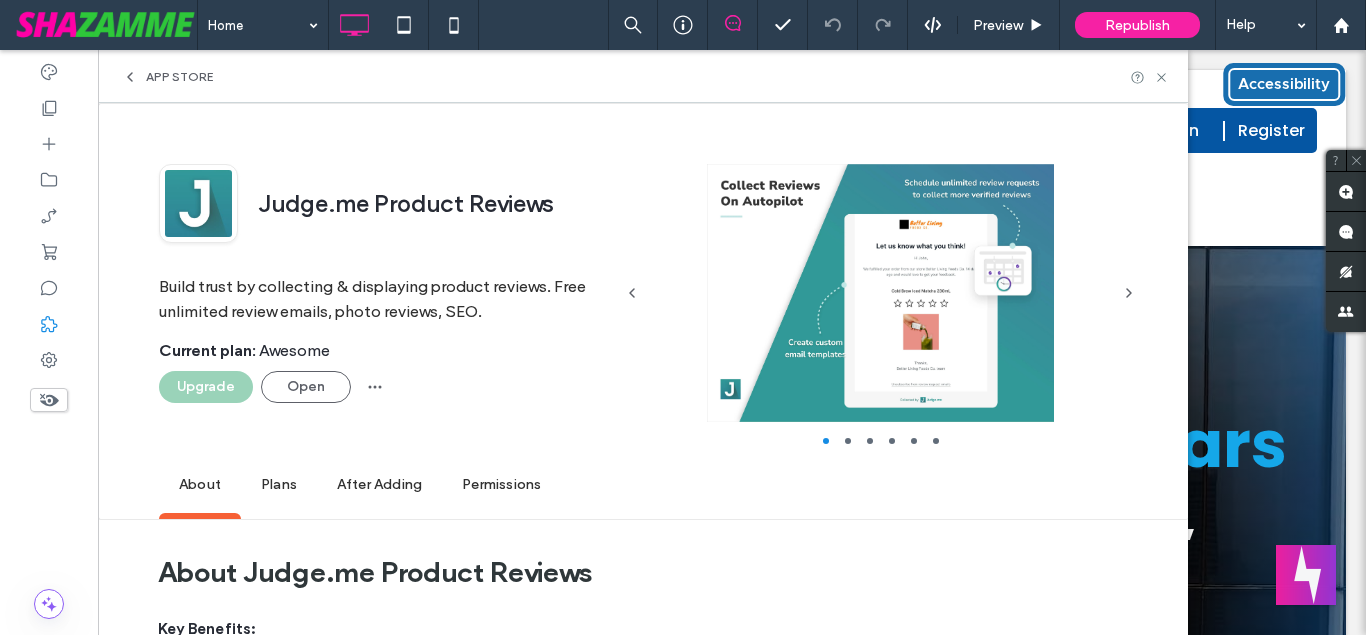 click on "Upgrade" at bounding box center (206, 387) 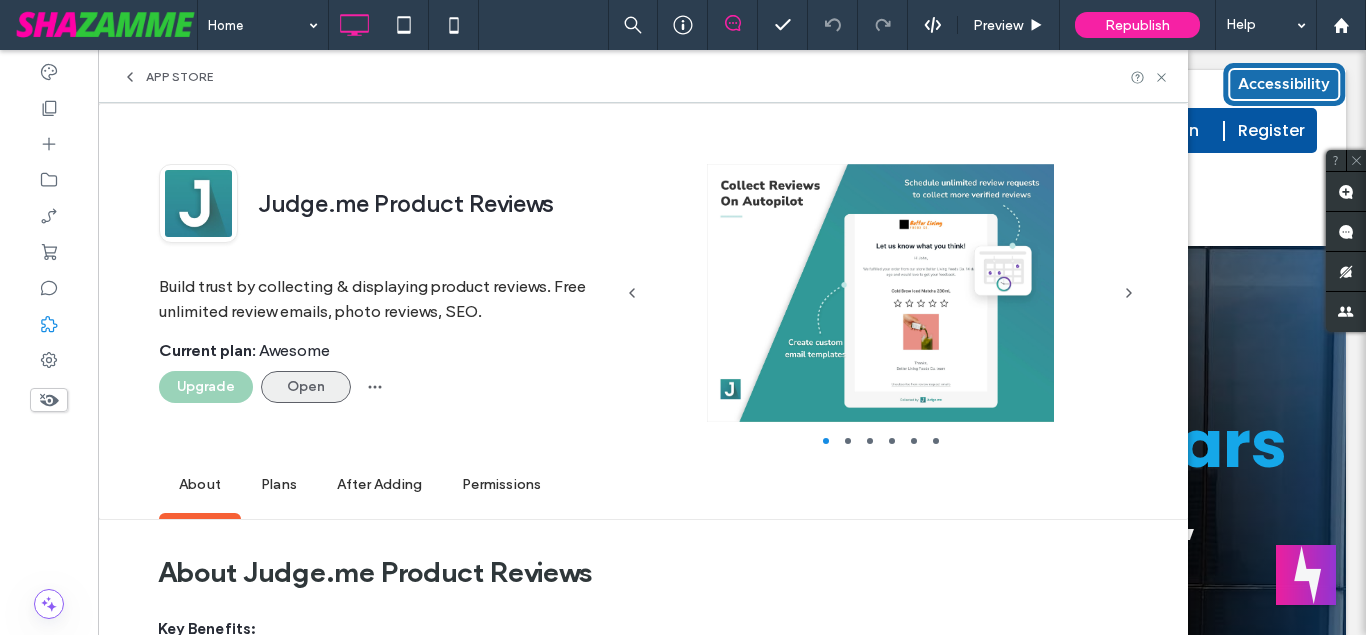 click on "Open" at bounding box center (306, 387) 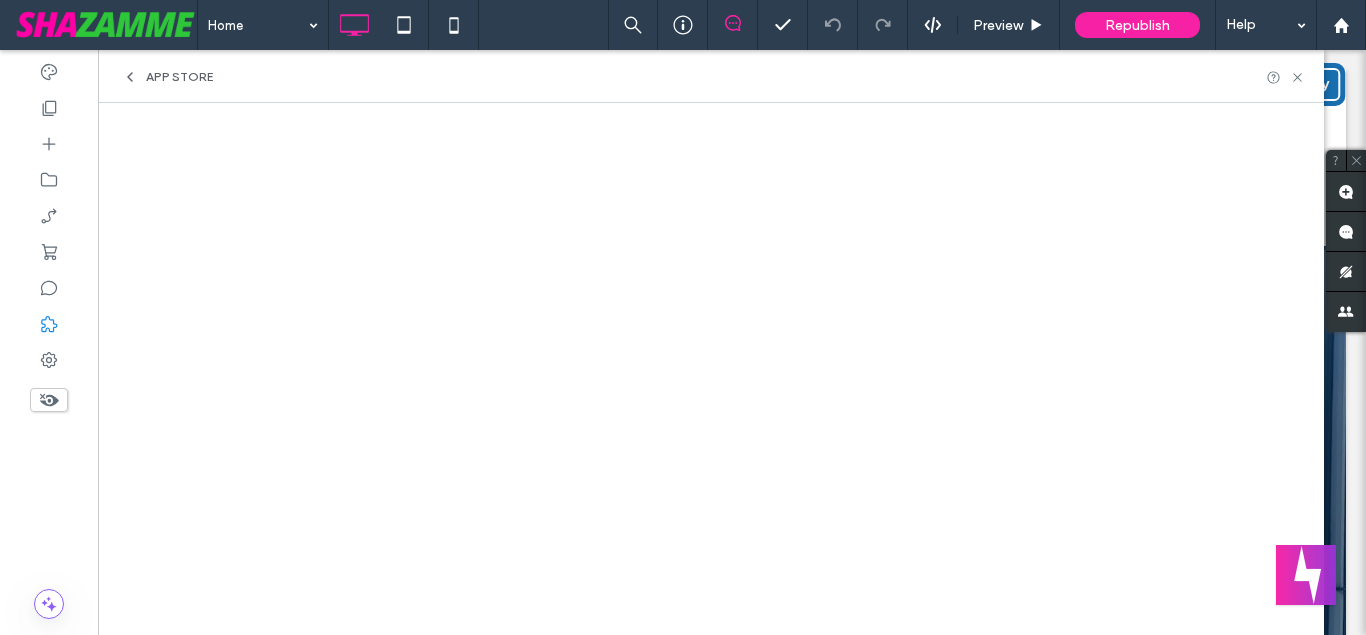 click on "App Store" at bounding box center (711, 76) 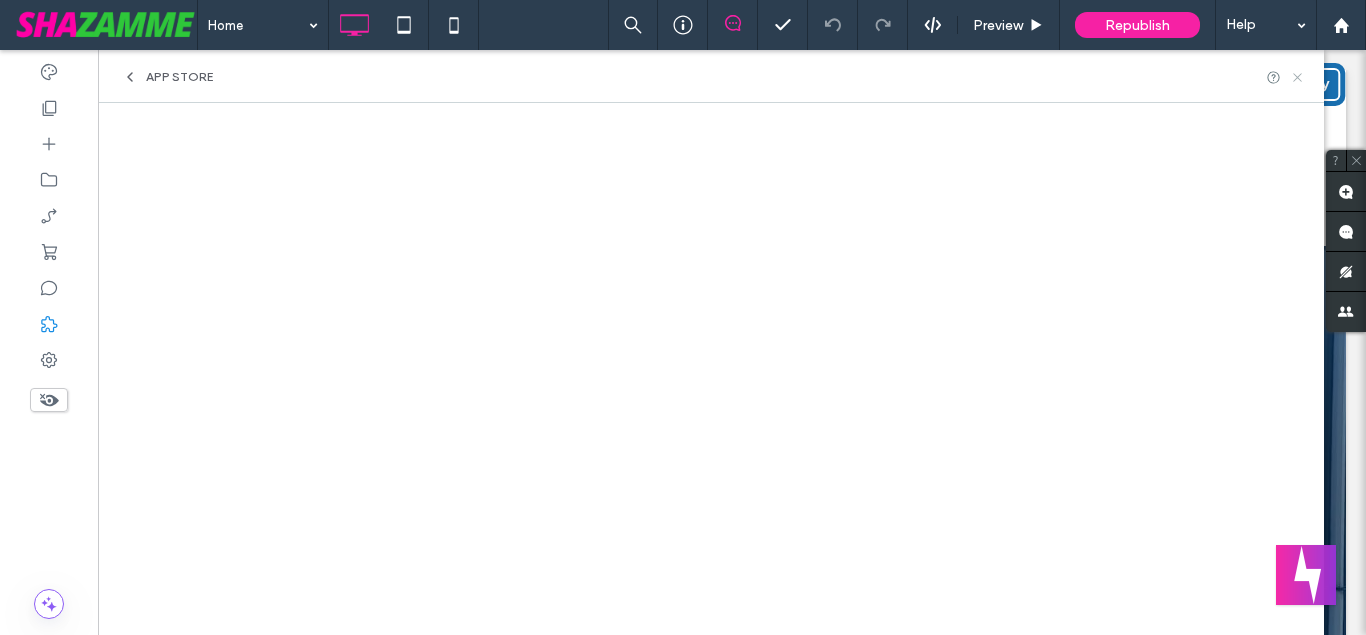 click 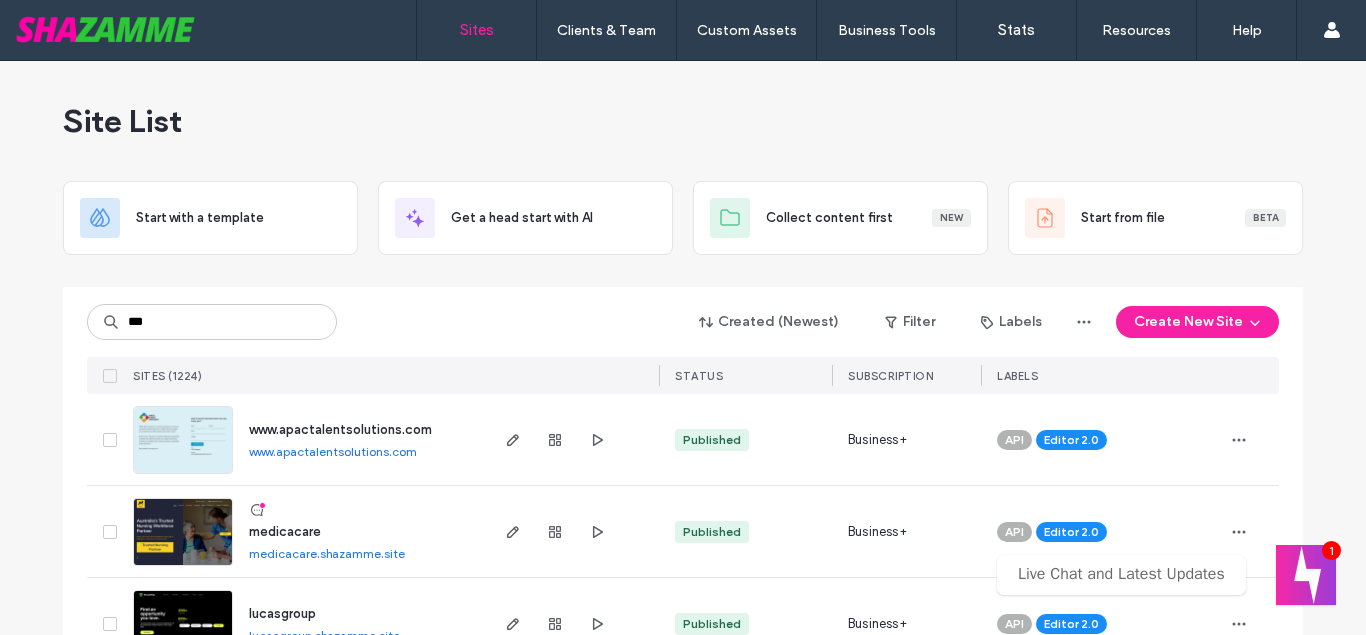 scroll, scrollTop: 0, scrollLeft: 0, axis: both 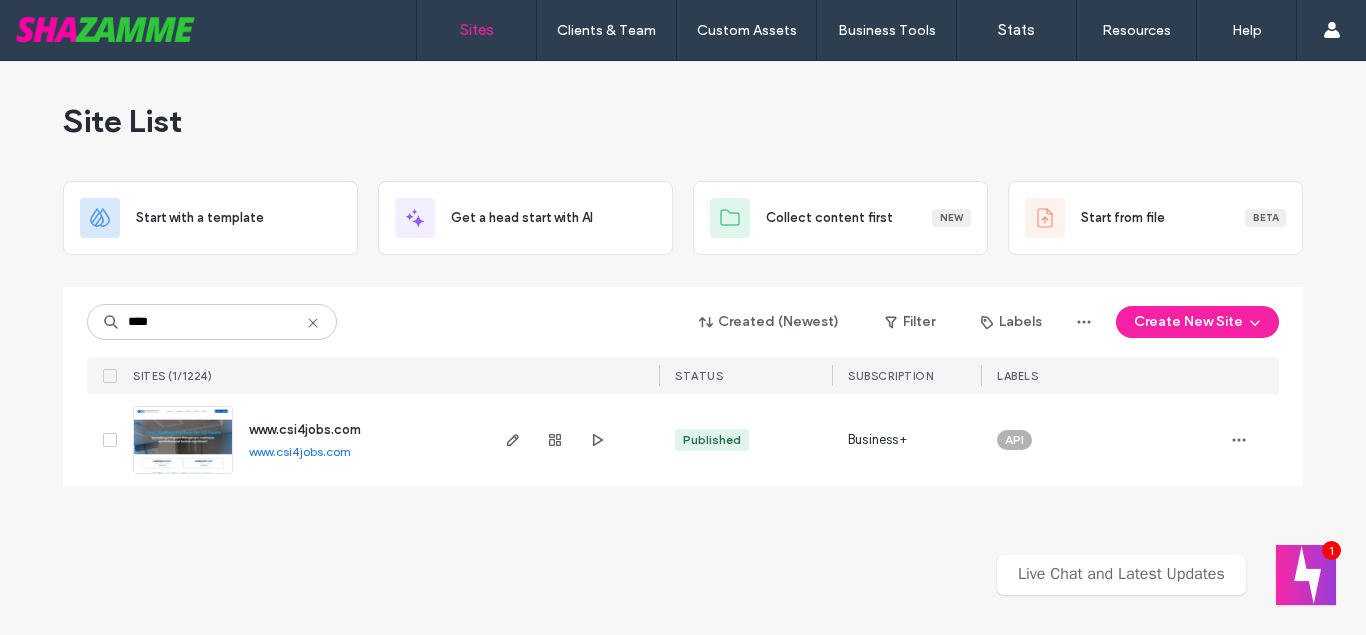 type on "****" 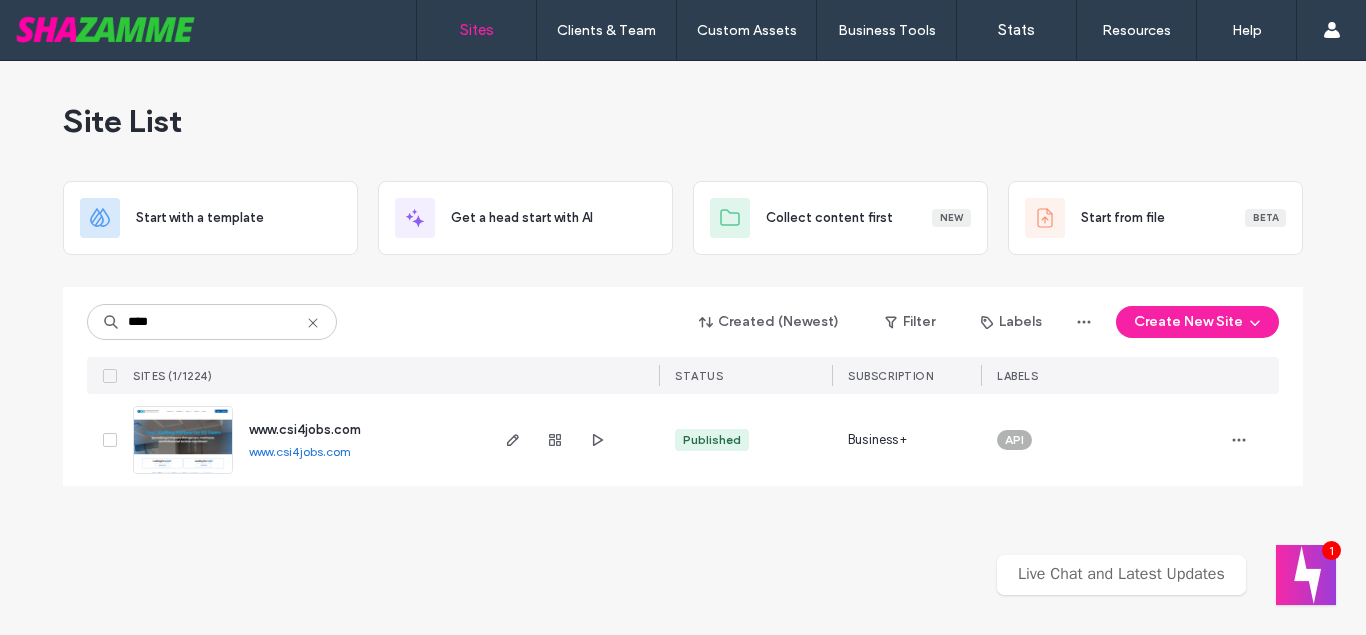 scroll, scrollTop: 0, scrollLeft: 0, axis: both 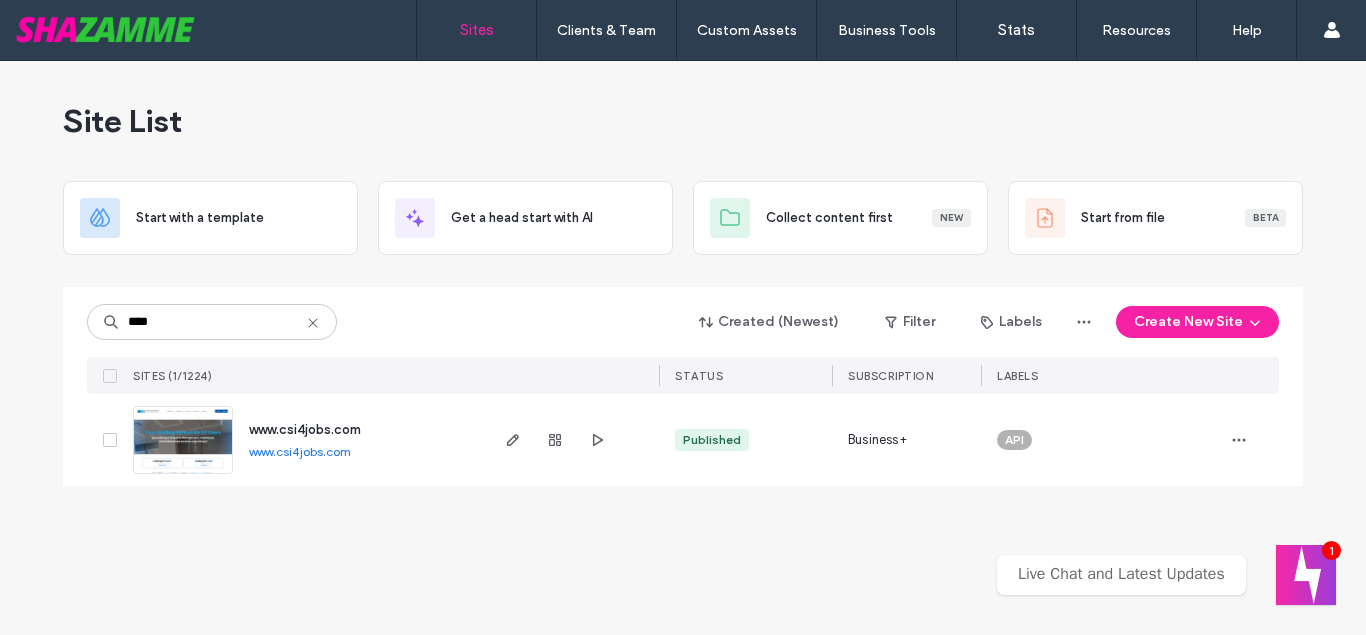 click on "www.csi4jobs.com" at bounding box center (305, 429) 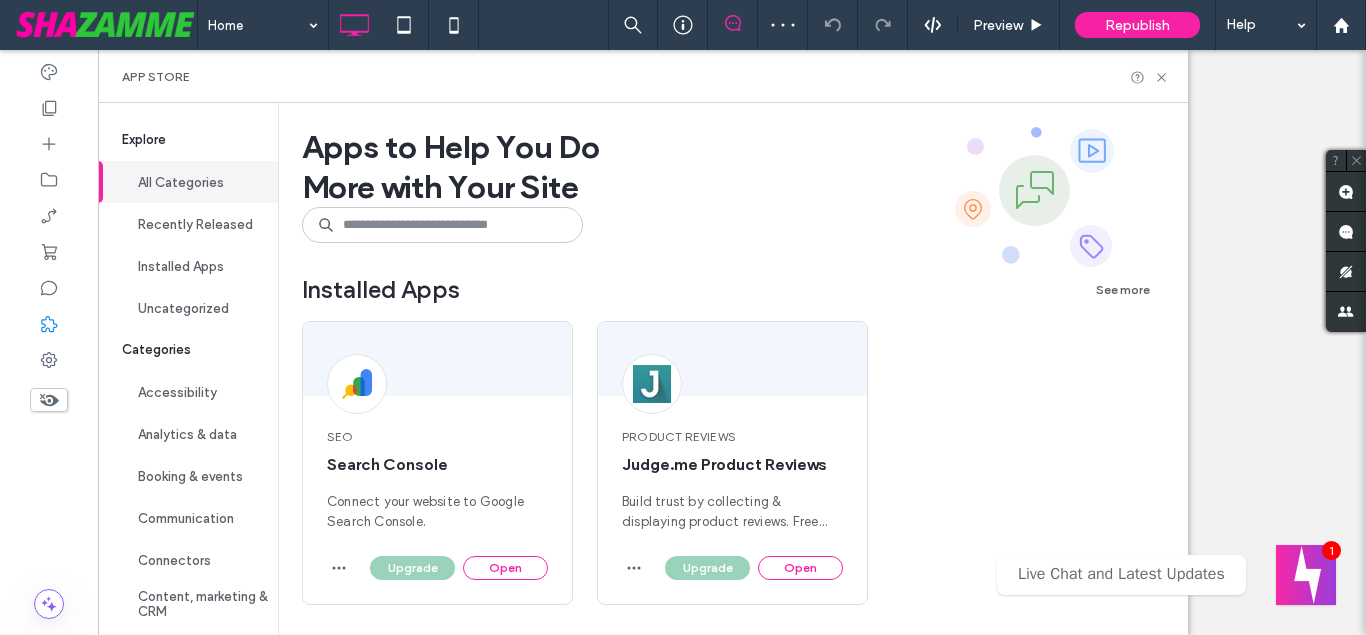 click on "Open" at bounding box center [800, 568] 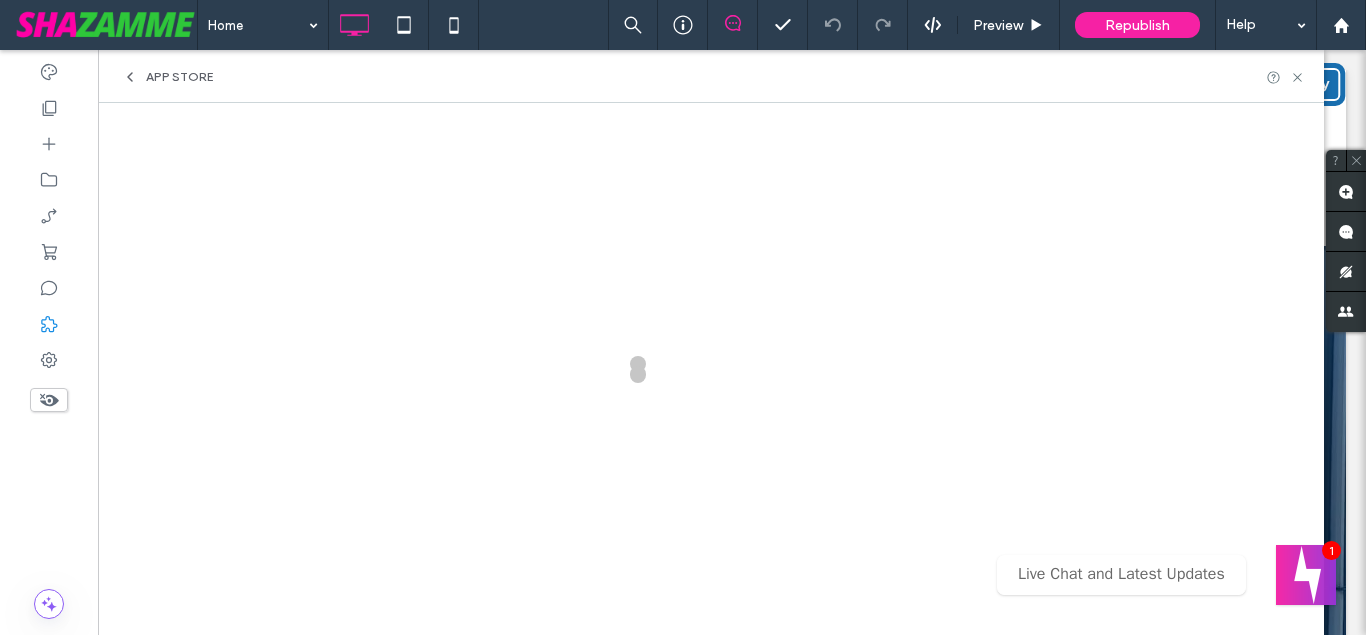 scroll, scrollTop: 0, scrollLeft: 0, axis: both 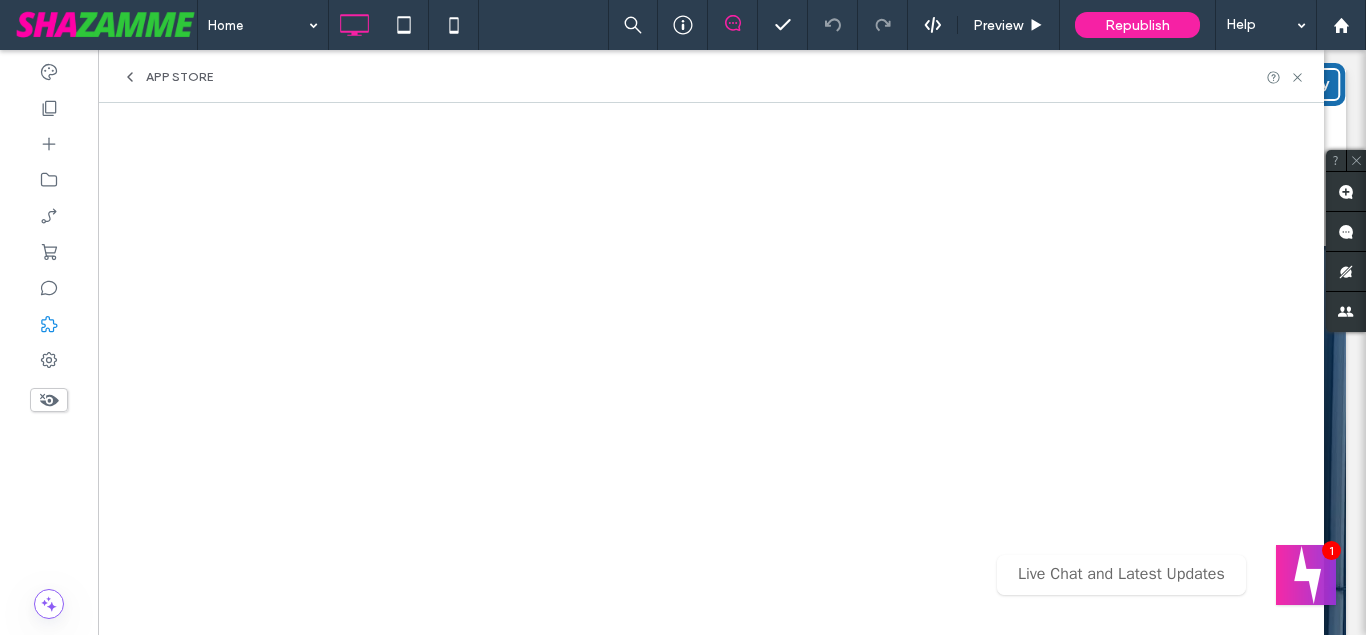 click on "App Store" at bounding box center (179, 77) 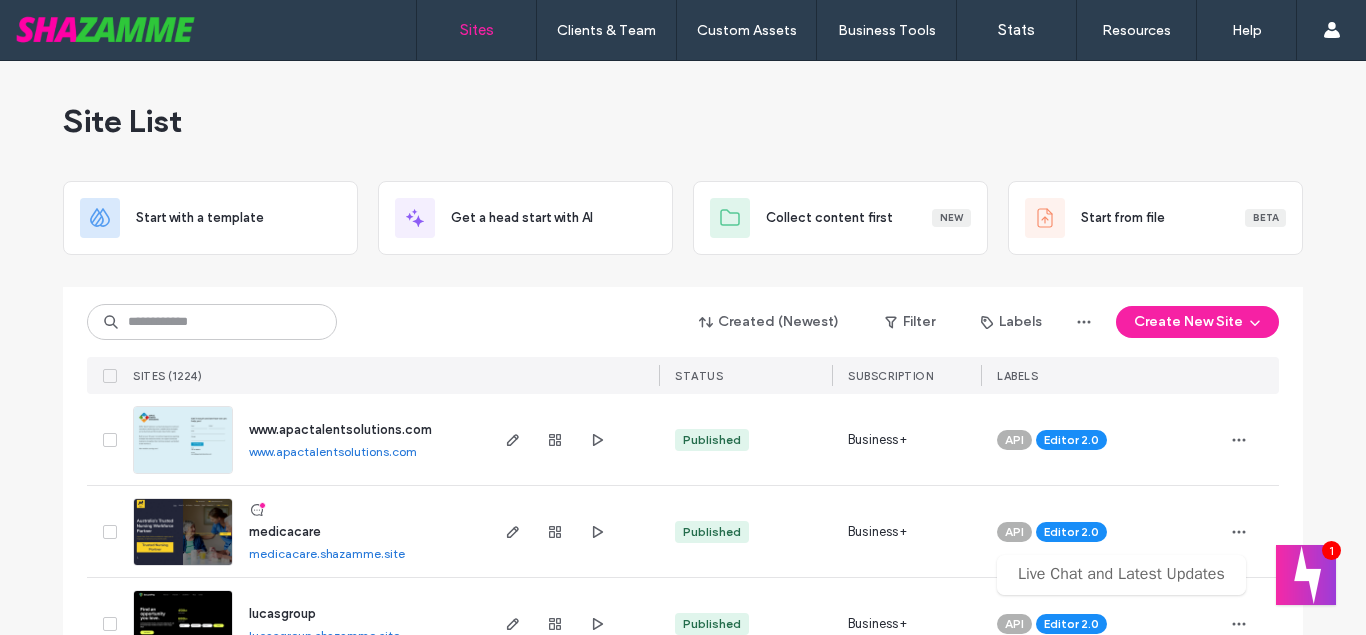 scroll, scrollTop: 0, scrollLeft: 0, axis: both 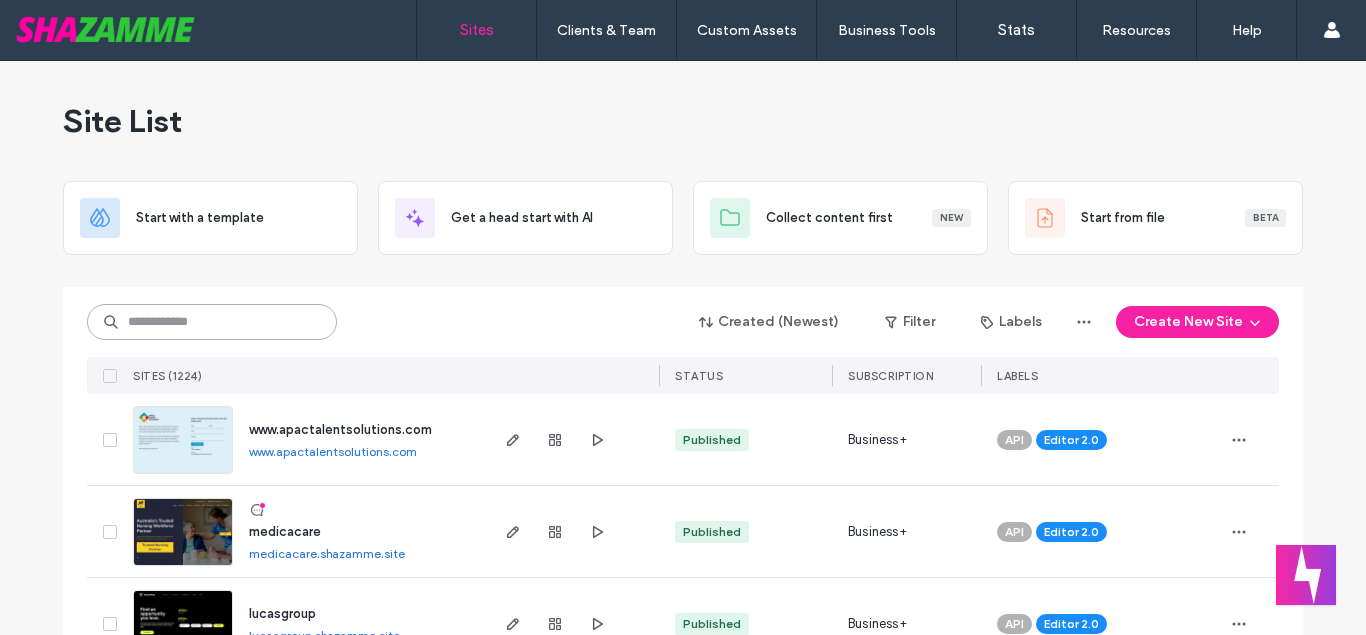 click at bounding box center [212, 322] 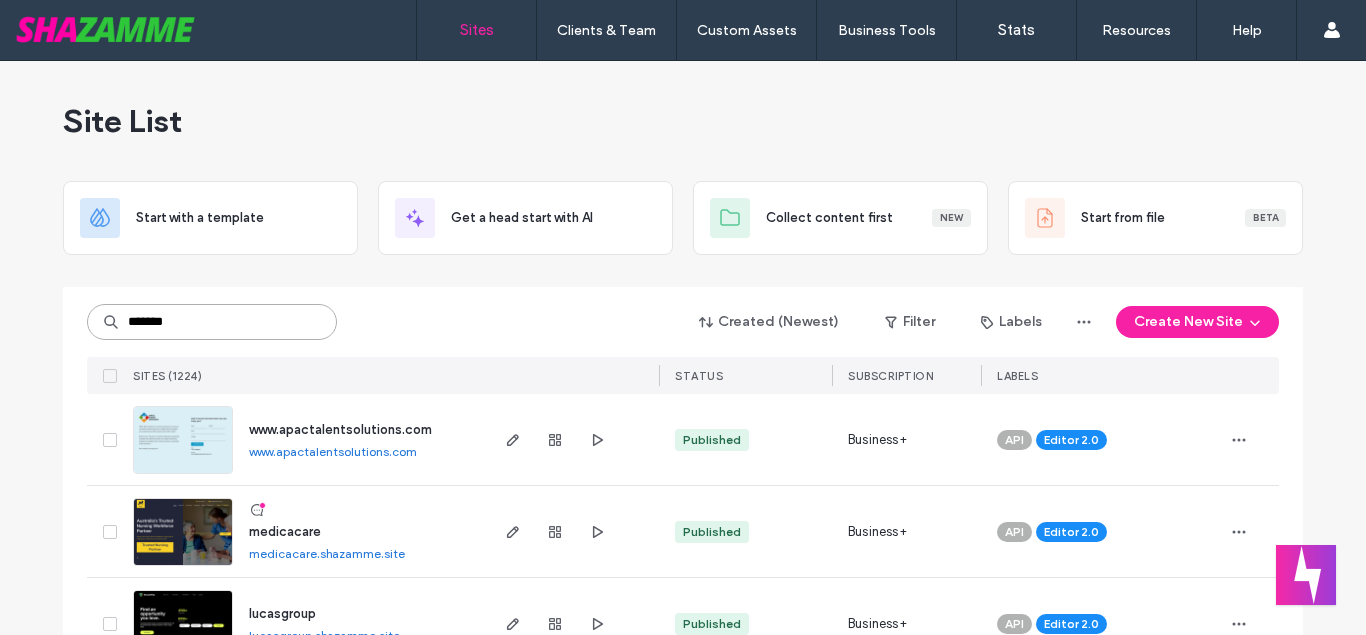 type on "*******" 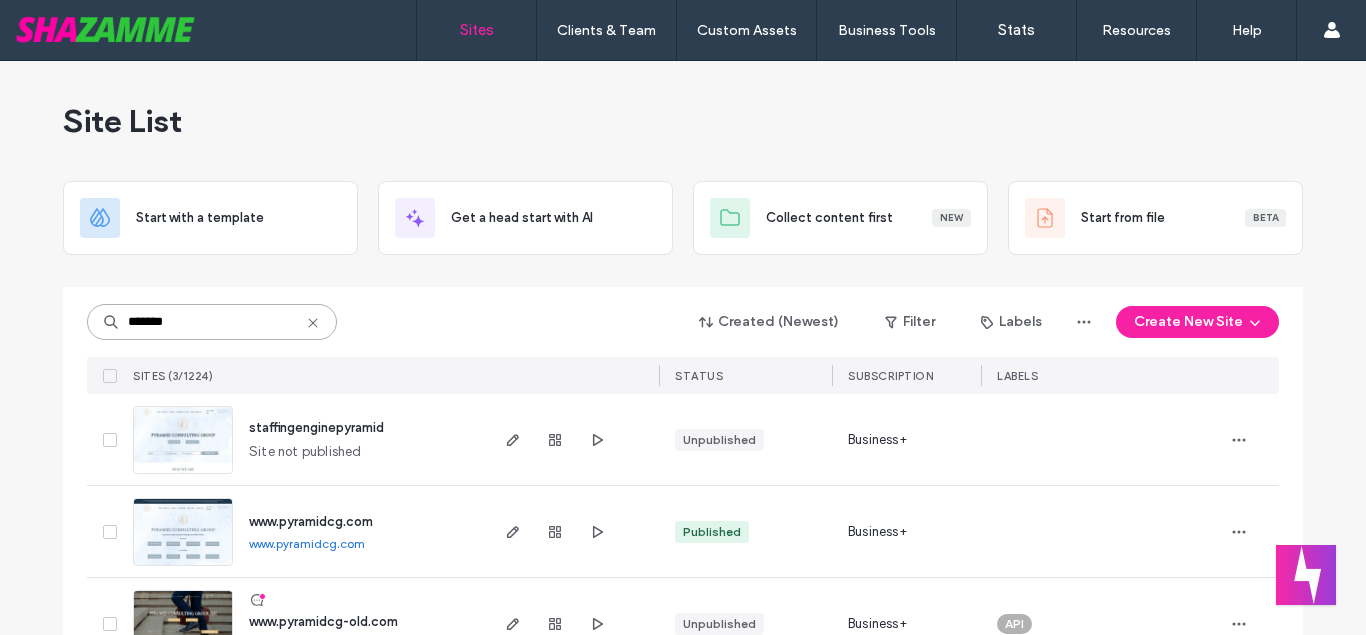 scroll, scrollTop: 59, scrollLeft: 0, axis: vertical 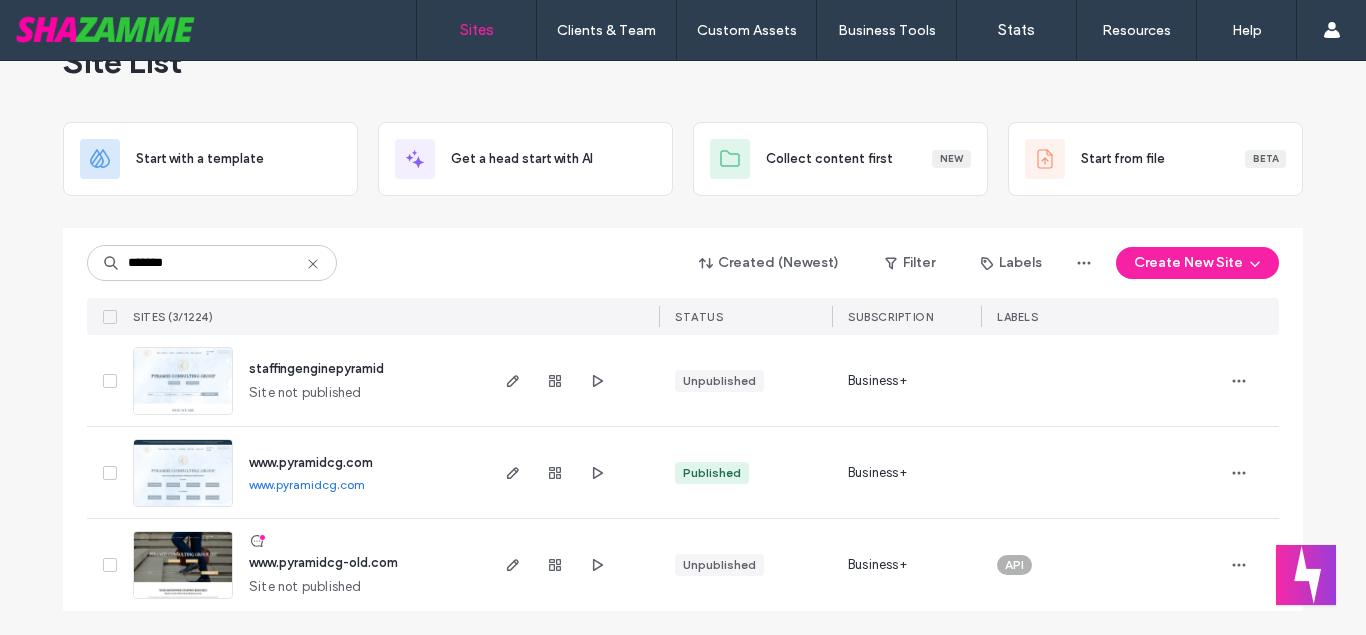click on "www.pyramidcg.com" at bounding box center (311, 462) 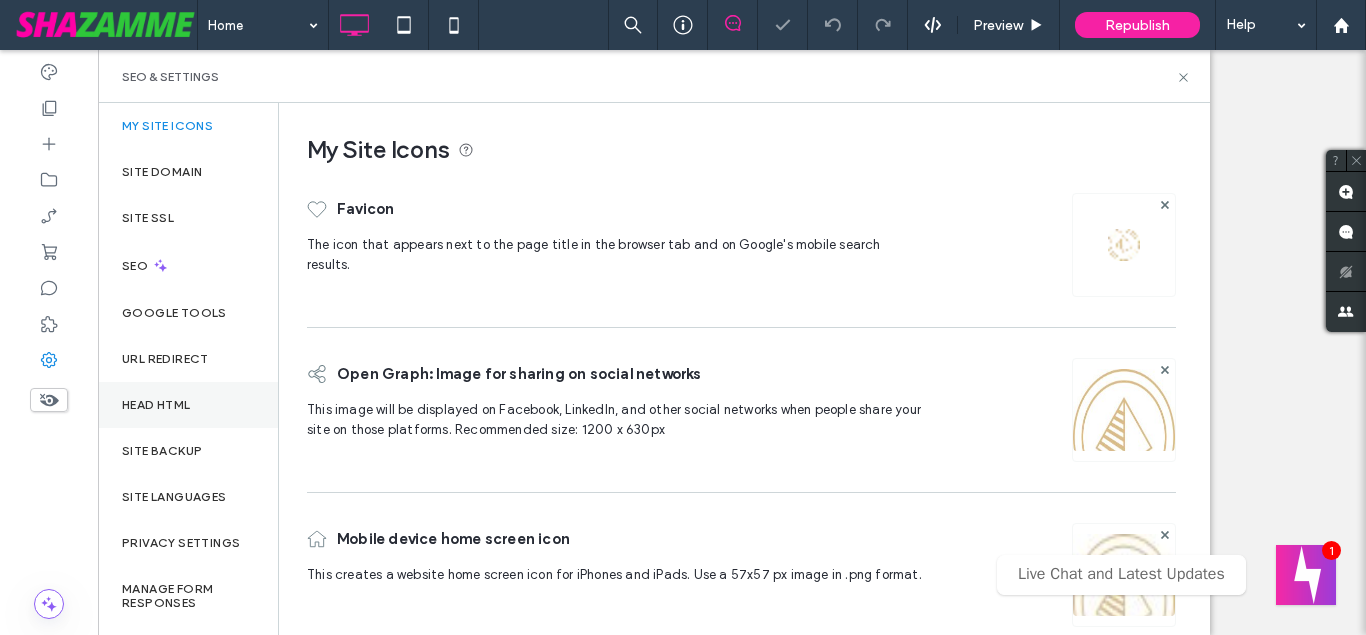 scroll, scrollTop: 0, scrollLeft: 0, axis: both 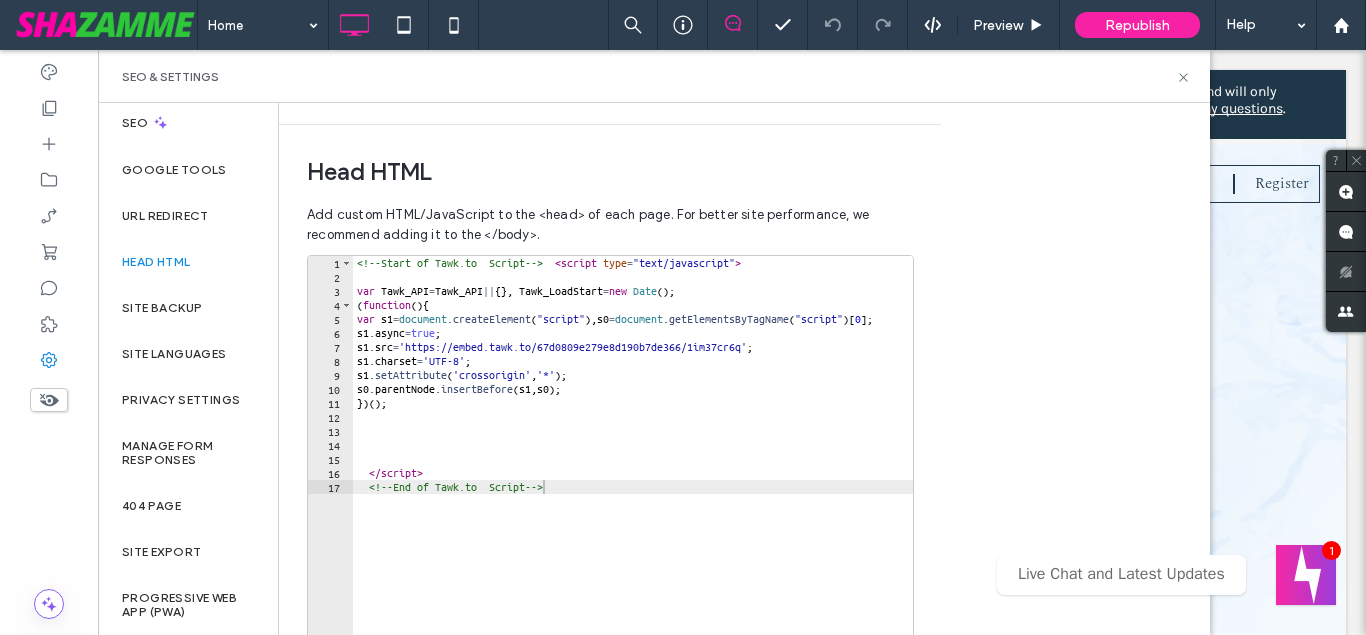 type on "**********" 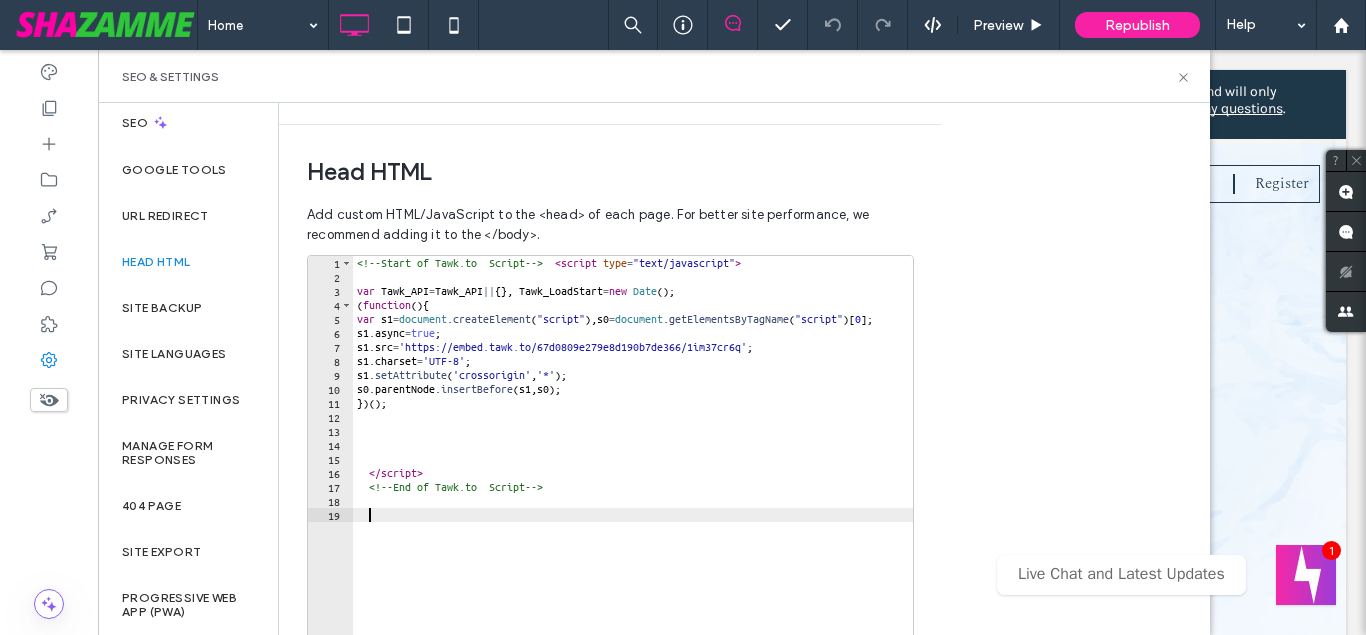 paste on "*********" 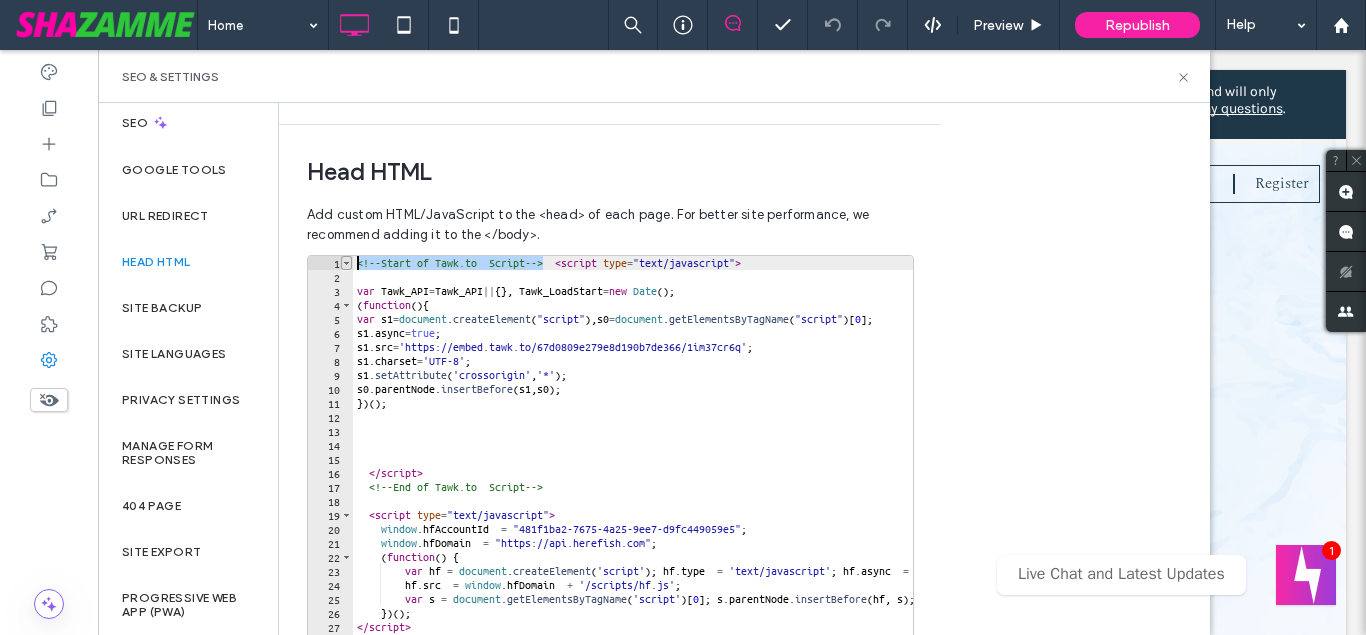 drag, startPoint x: 542, startPoint y: 261, endPoint x: 348, endPoint y: 267, distance: 194.09276 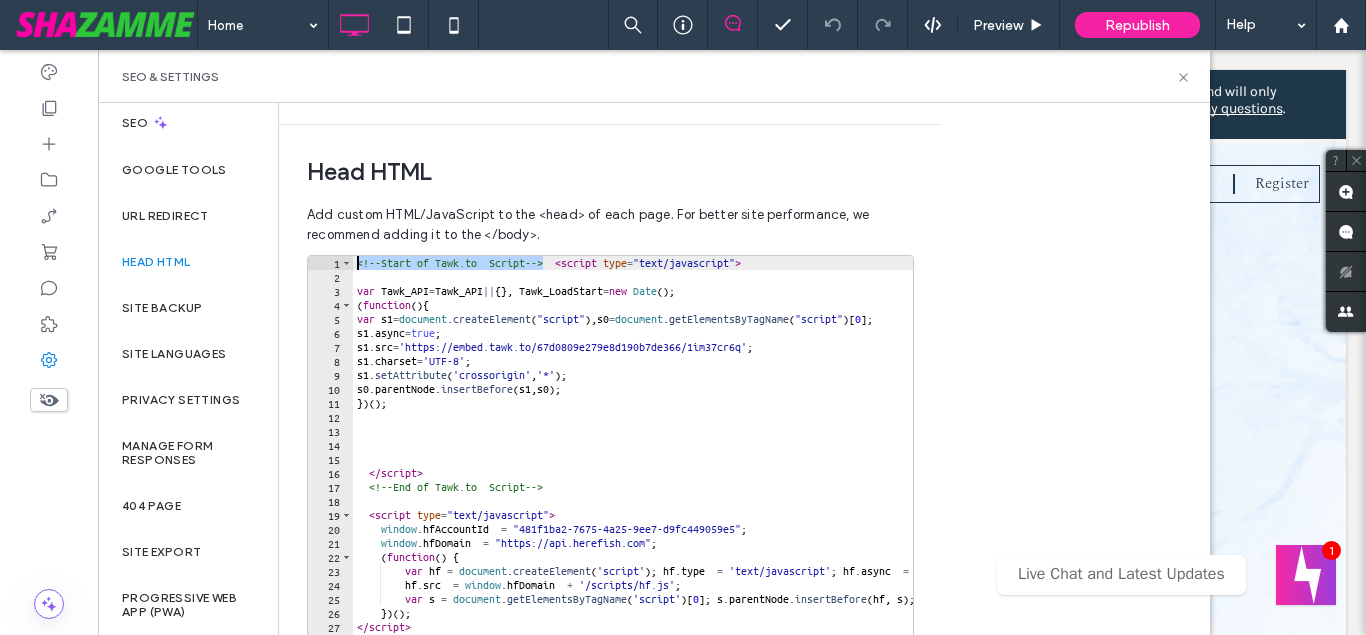 click on "<!-- Start of Tawk.to  Script -->    < script   type = "text/javascript" > var   Tawk_API = Tawk_API || { } ,   Tawk_LoadStart = new   Date ( ) ; ( function ( ) { var   s1 = document . createElement ( "script" ) , s0 = document . getElementsByTagName ( "script" ) [ 0 ] ; s1 . async = true ; s1 . src = 'https://embed.tawk.to/67d0809e279e8d190b7de366/1im37cr6q' ; s1 . charset = 'UTF-8' ; s1 . setAttribute ( 'crossorigin' , '*' ) ; s0 . parentNode . insertBefore ( s1 , s0 ) ; }) ( ) ;             </ script >    <!-- End of Tawk.to  Script -->       < script   type = "text/javascript" >      window . hfAccountId    =   "481f1ba2-7675-4a25-9ee7-d9fc449059e5" ;      window . hfDomain    =   "https://api.herefish.com" ;      ( function ( )   {           var   hf   =   document . createElement ( 'script' ) ;   hf . type    =   'text/javascript' ;   hf . async    =   true ;           hf . src    =   window . hfDomain    +   '/scripts/hf.js' ;           var   s   =   document . getElementsByTagName ( 'script' ) [ 0 ] ;" at bounding box center [651, 469] 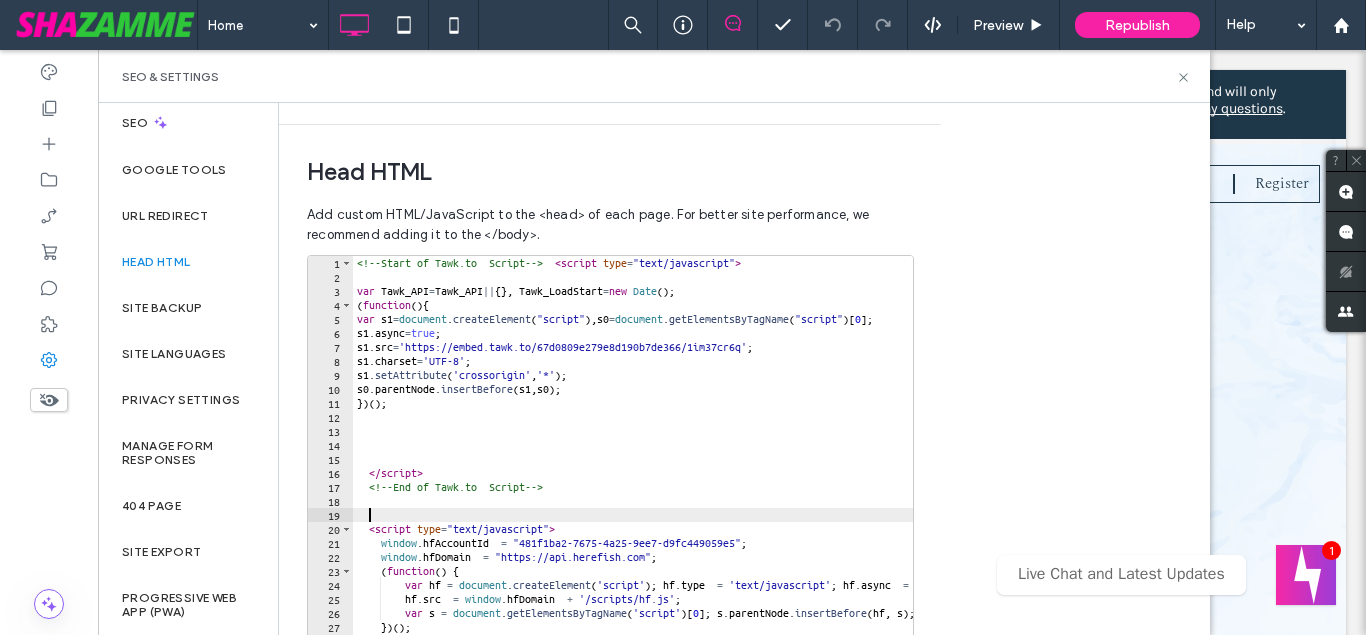 paste on "**********" 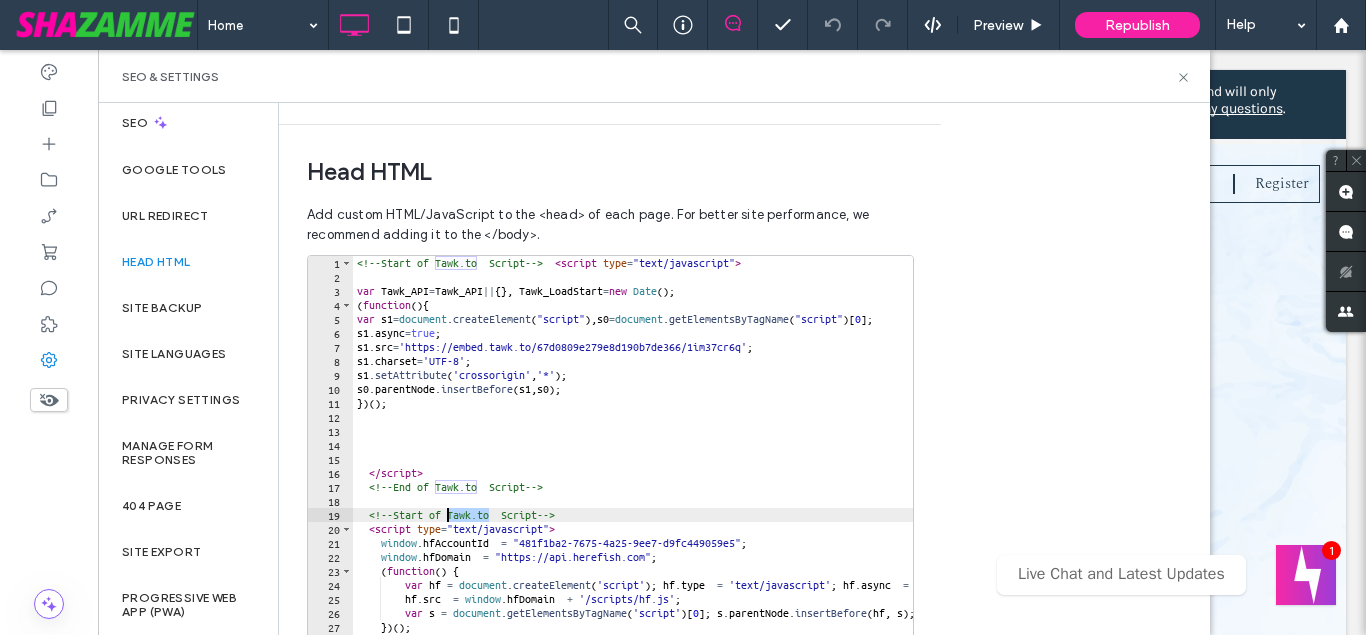 drag, startPoint x: 490, startPoint y: 513, endPoint x: 449, endPoint y: 513, distance: 41 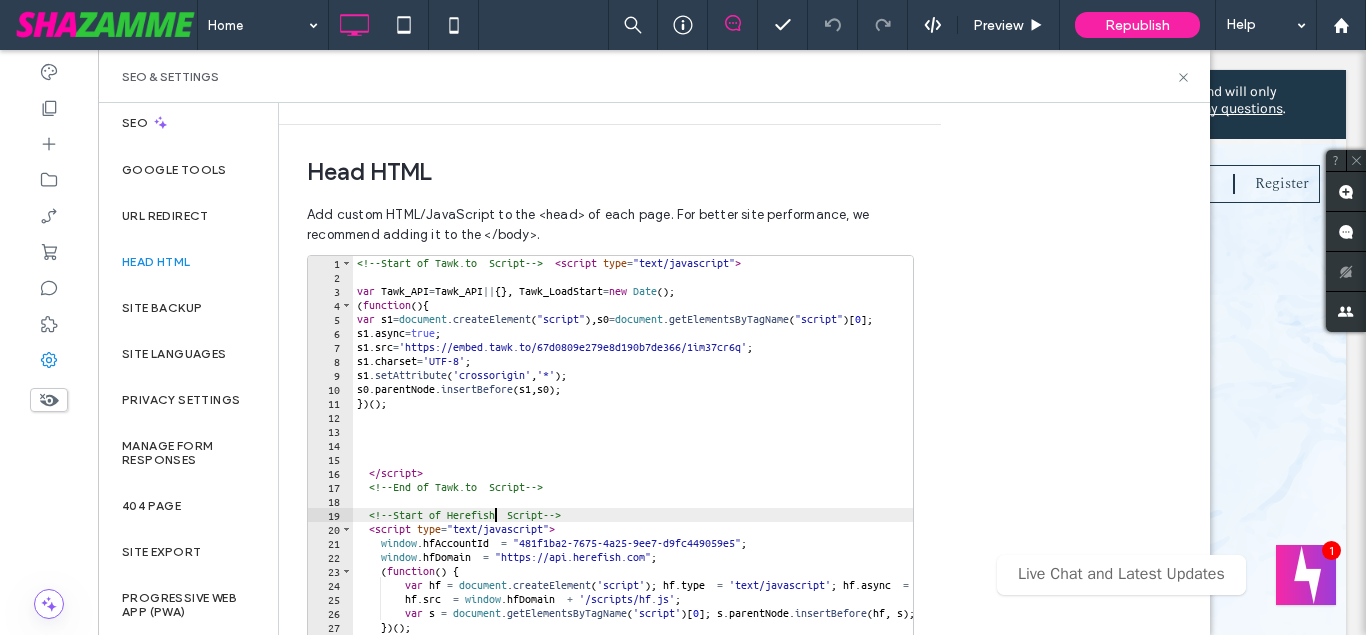 scroll, scrollTop: 0, scrollLeft: 11, axis: horizontal 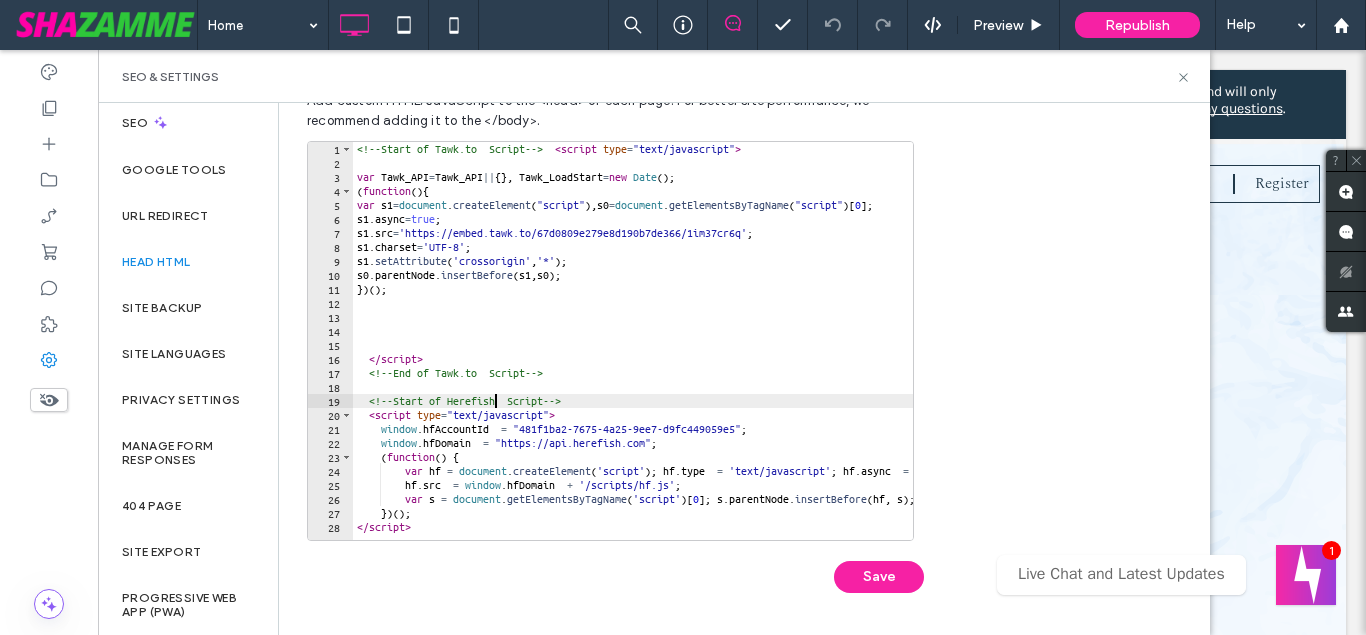 click at bounding box center (651, 530) 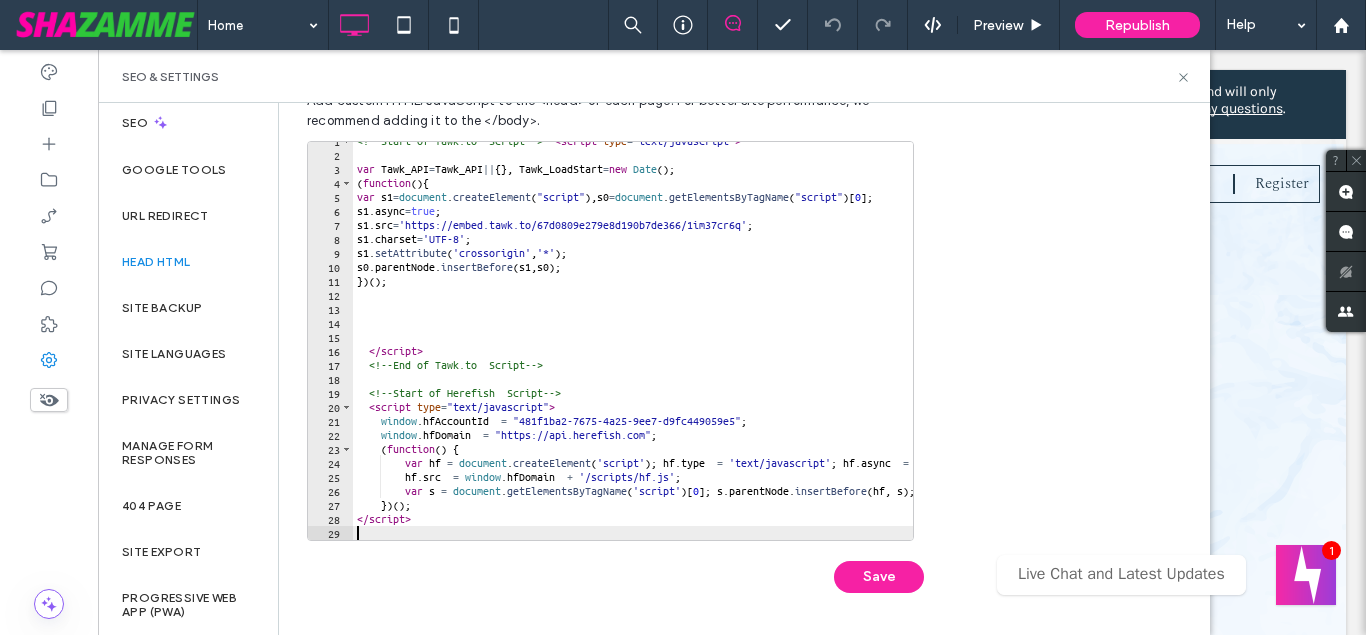 scroll, scrollTop: 0, scrollLeft: 0, axis: both 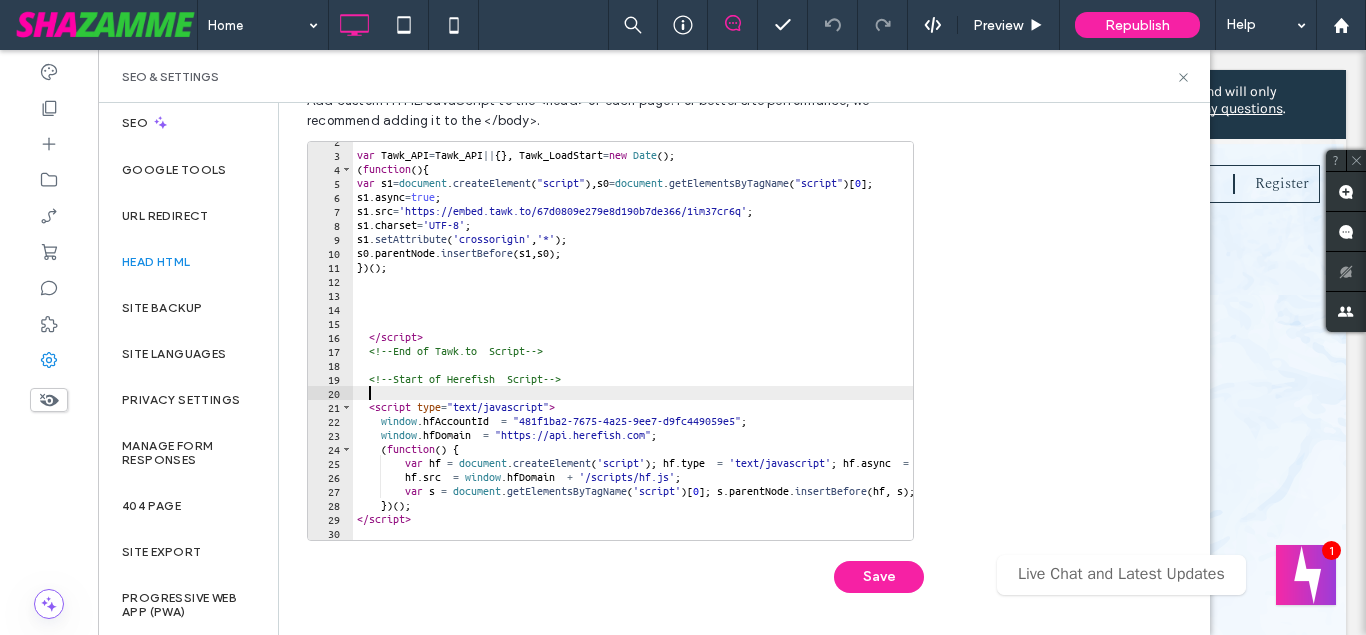 click on "var   Tawk_API = Tawk_API || { } ,   Tawk_LoadStart = new   Date ( ) ; ( function ( ) { var   s1 = document . createElement ( "script" ) , s0 = document . getElementsByTagName ( "script" ) [ 0 ] ; s1 . async = true ; s1 . src = 'https://embed.tawk.to/67d0809e279e8d190b7de366/1im37cr6q' ; s1 . charset = 'UTF-8' ; s1 . setAttribute ( 'crossorigin' , '*' ) ; s0 . parentNode . insertBefore ( s1 , s0 ) ; }) ( ) ;             </ script >    <!-- End of Tawk.to  Script -->       <!-- Start of Herefish  Script -->       < script   type = "text/javascript" >      window . hfAccountId    =   "481f1ba2-7675-4a25-9ee7-d9fc449059e5" ;      window . hfDomain    =   "https://api.herefish.com" ;      ( function ( )   {           var   hf   =   document . createElement ( 'script' ) ;   hf . type    =   'text/javascript' ;   hf . async    =   true ;           hf . src    =   window . hfDomain    +   '/scripts/hf.js' ;           var   s   =   document . getElementsByTagName ( 'script' ) [ 0 ] ;   s . parentNode . insertBefore (" at bounding box center [651, 347] 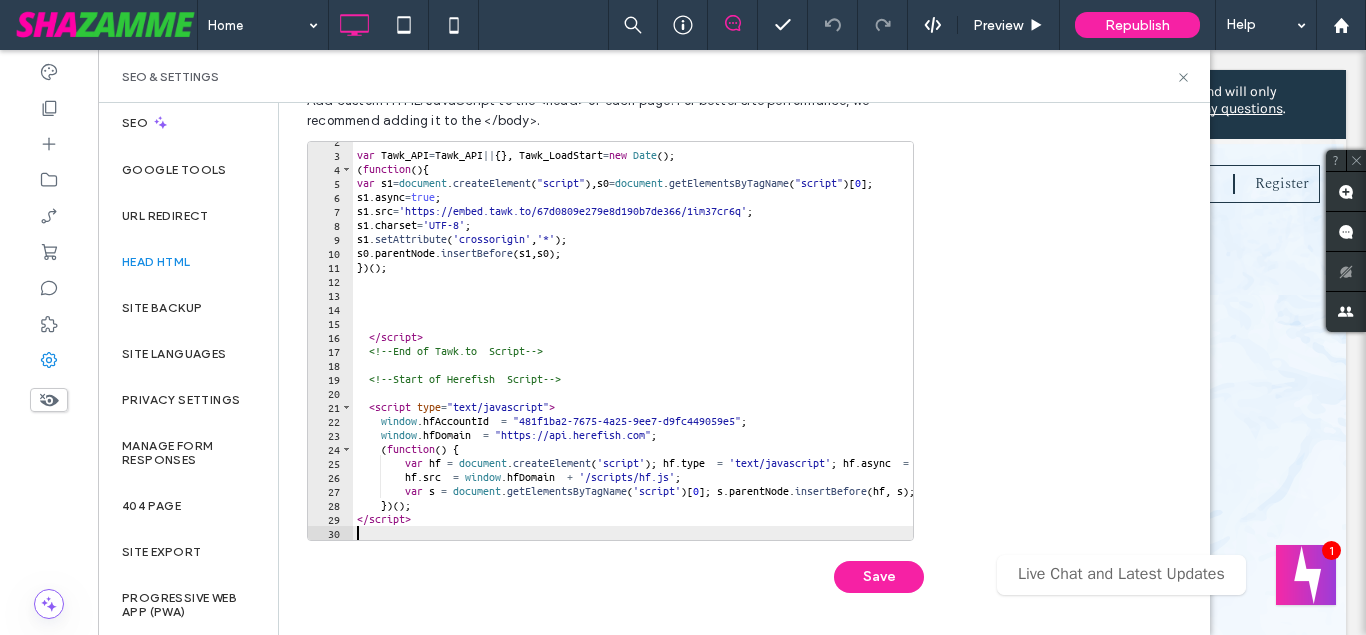 scroll, scrollTop: 36, scrollLeft: 0, axis: vertical 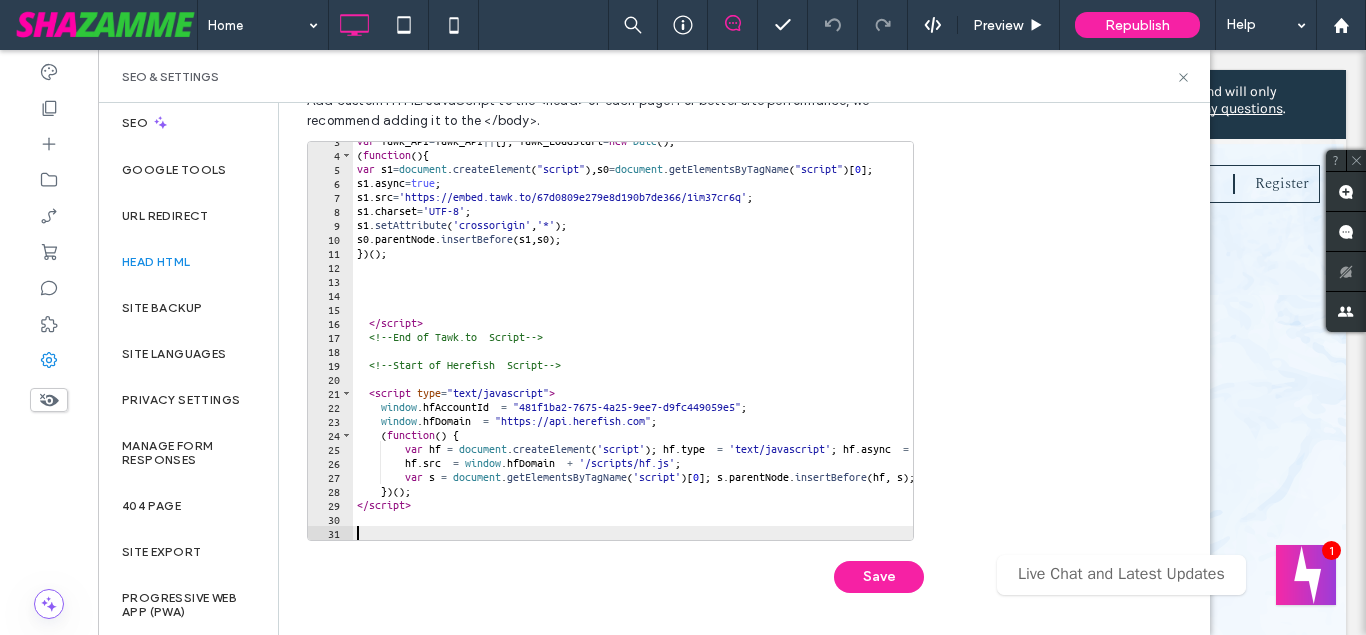 paste on "**********" 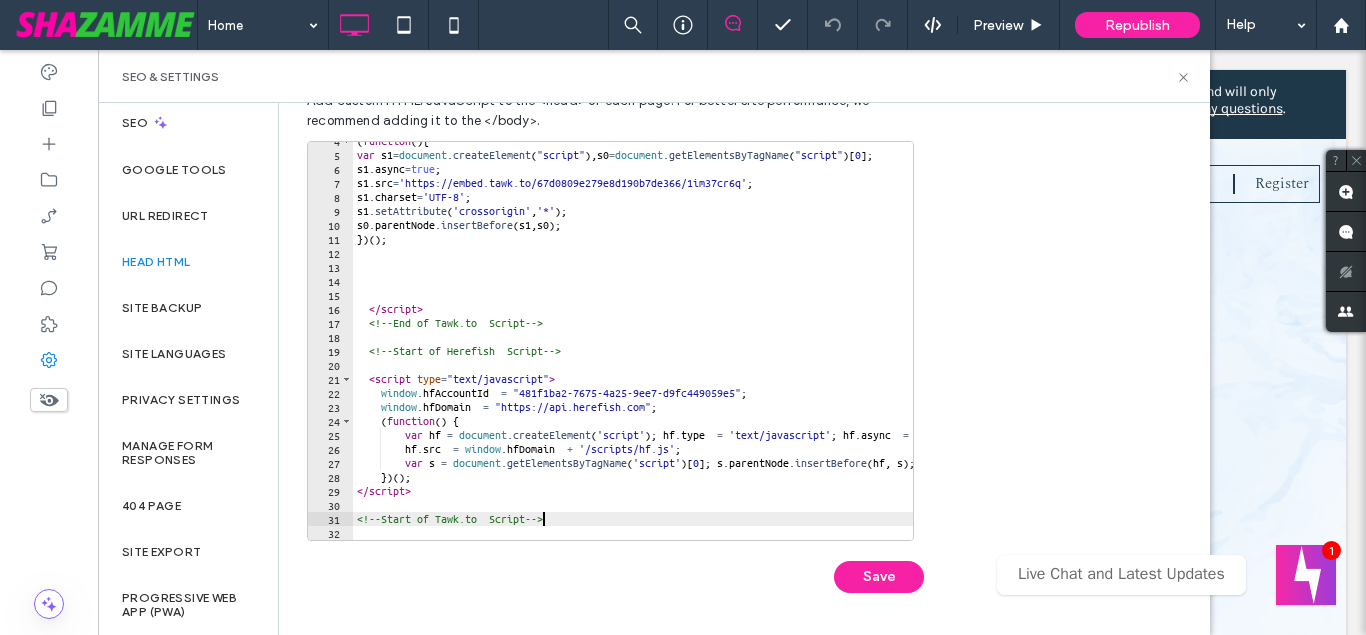 scroll, scrollTop: 50, scrollLeft: 0, axis: vertical 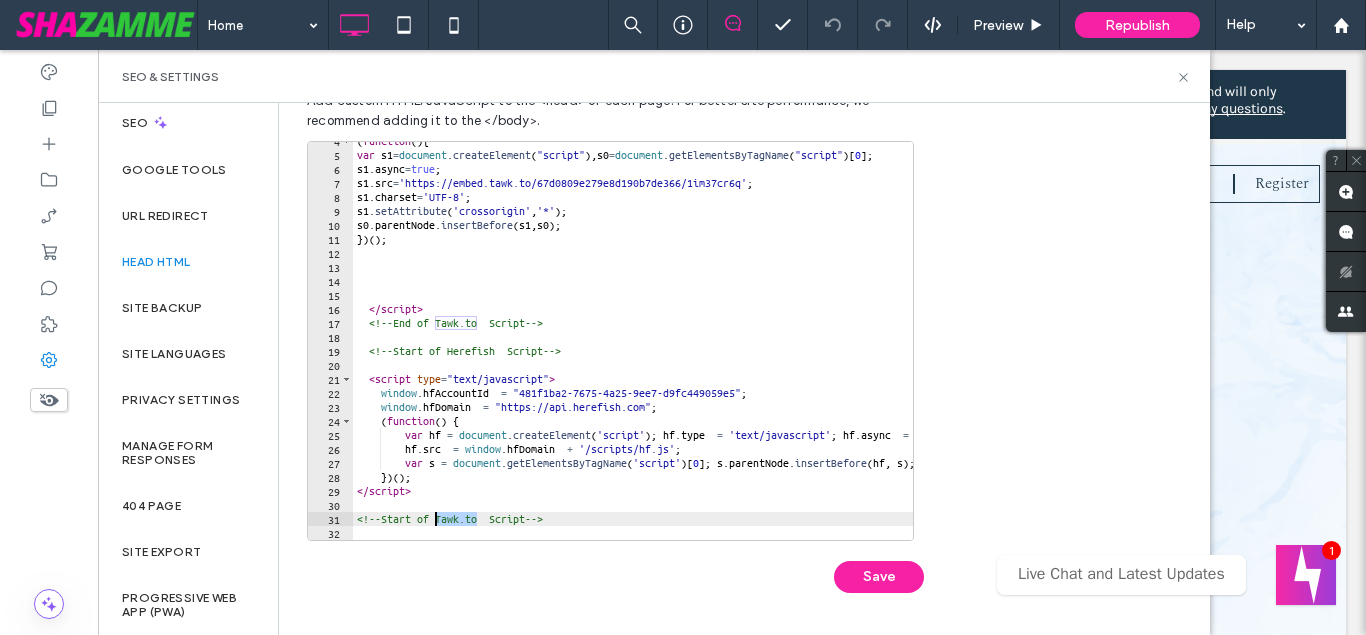 drag, startPoint x: 477, startPoint y: 515, endPoint x: 436, endPoint y: 522, distance: 41.59327 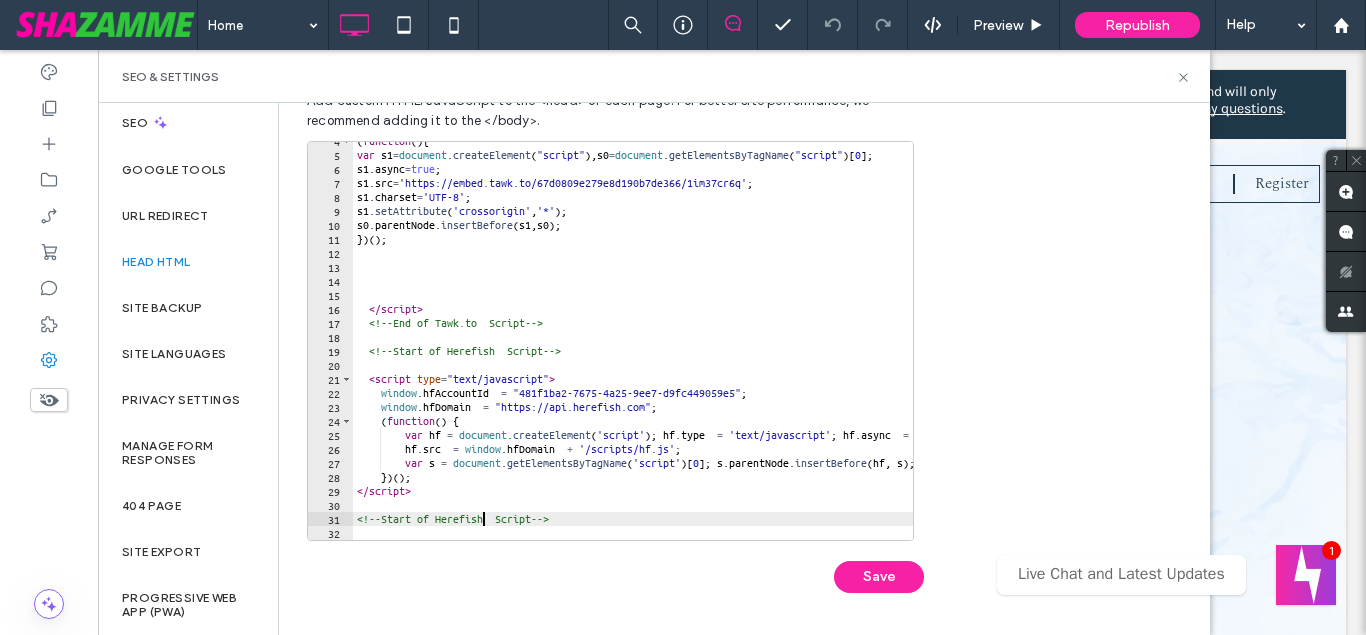 scroll, scrollTop: 0, scrollLeft: 10, axis: horizontal 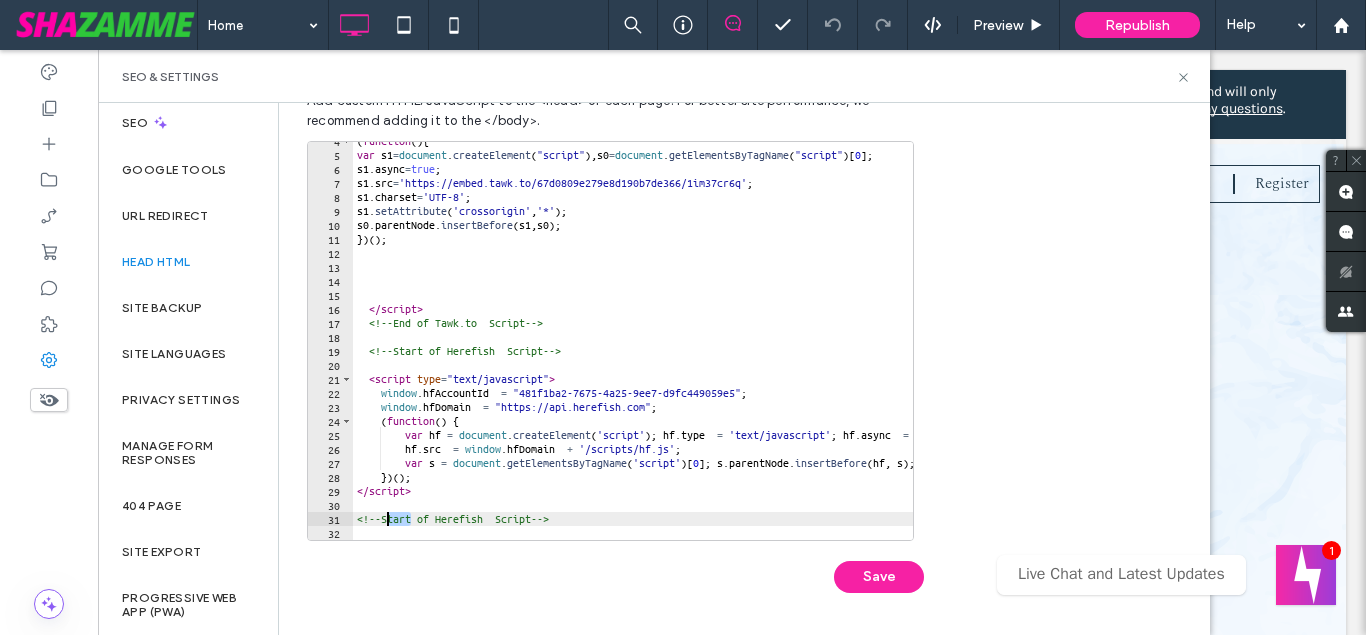 drag, startPoint x: 412, startPoint y: 517, endPoint x: 384, endPoint y: 520, distance: 28.160255 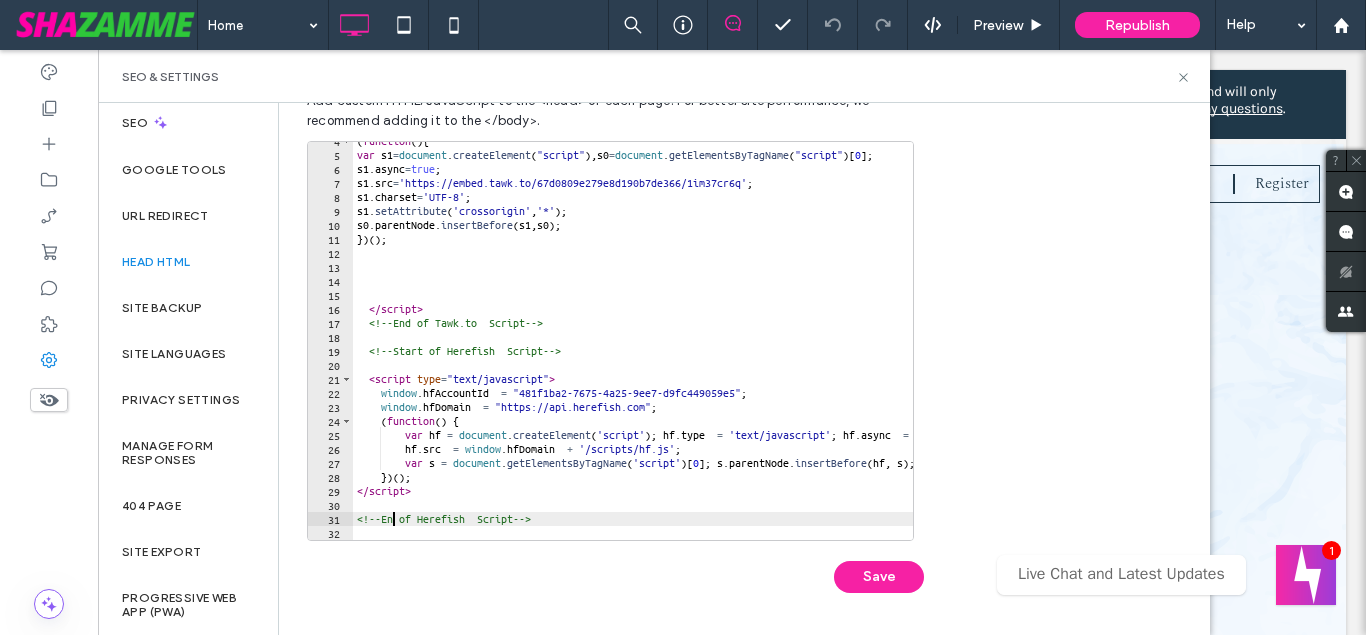 scroll, scrollTop: 0, scrollLeft: 3, axis: horizontal 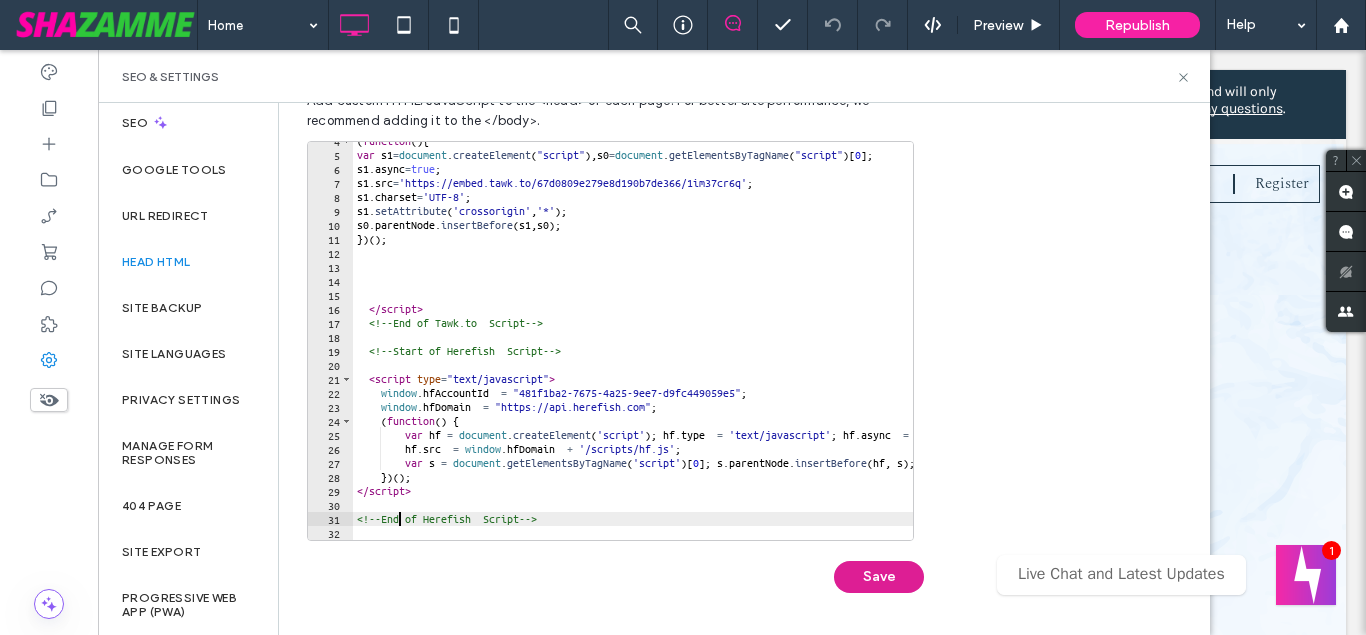 type on "**********" 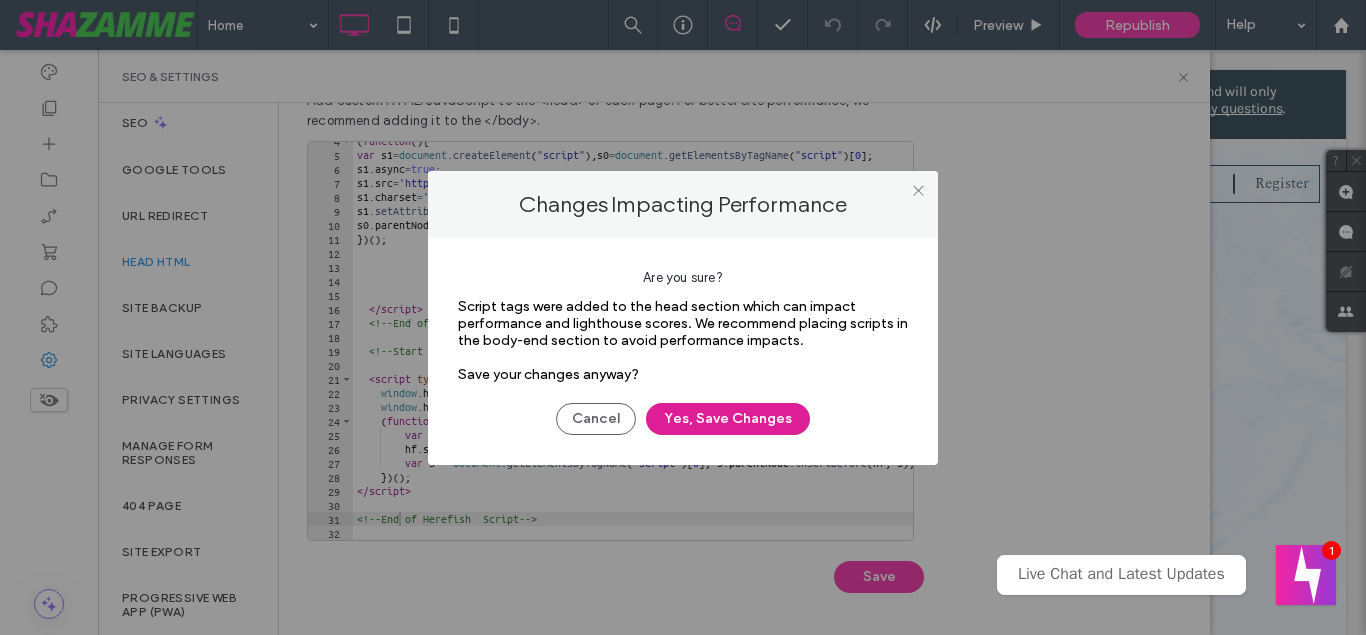 click on "Yes, Save Changes" at bounding box center (728, 419) 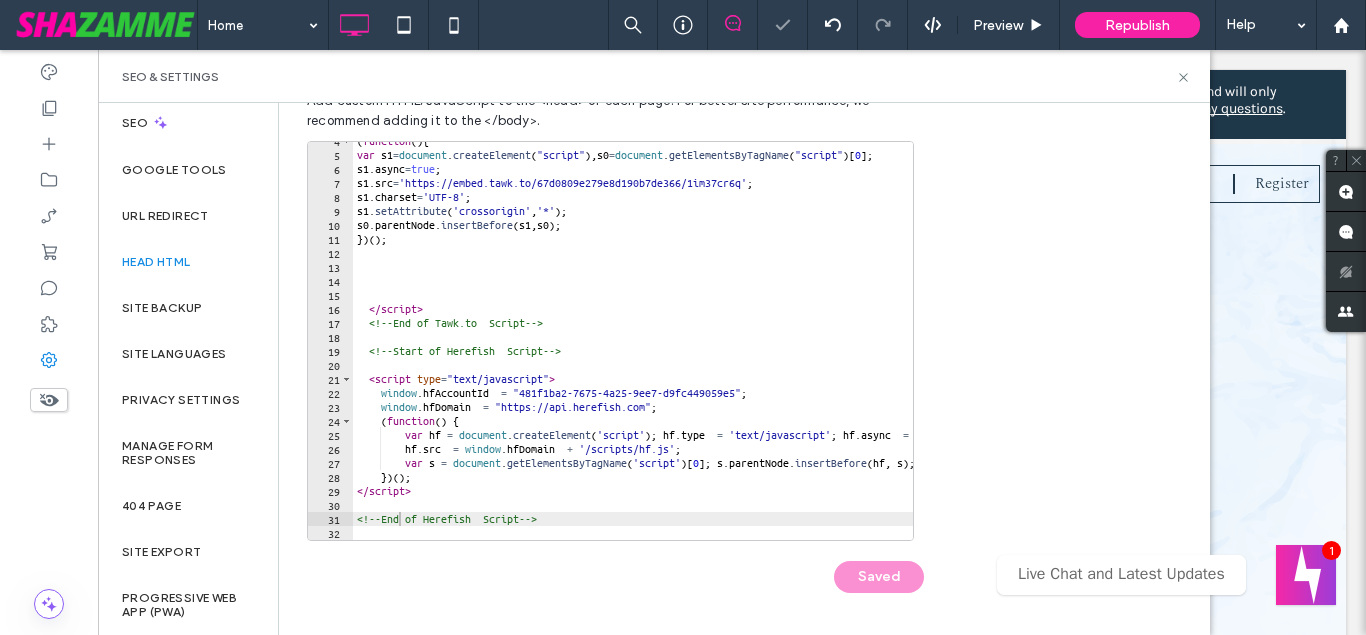 scroll, scrollTop: 0, scrollLeft: 0, axis: both 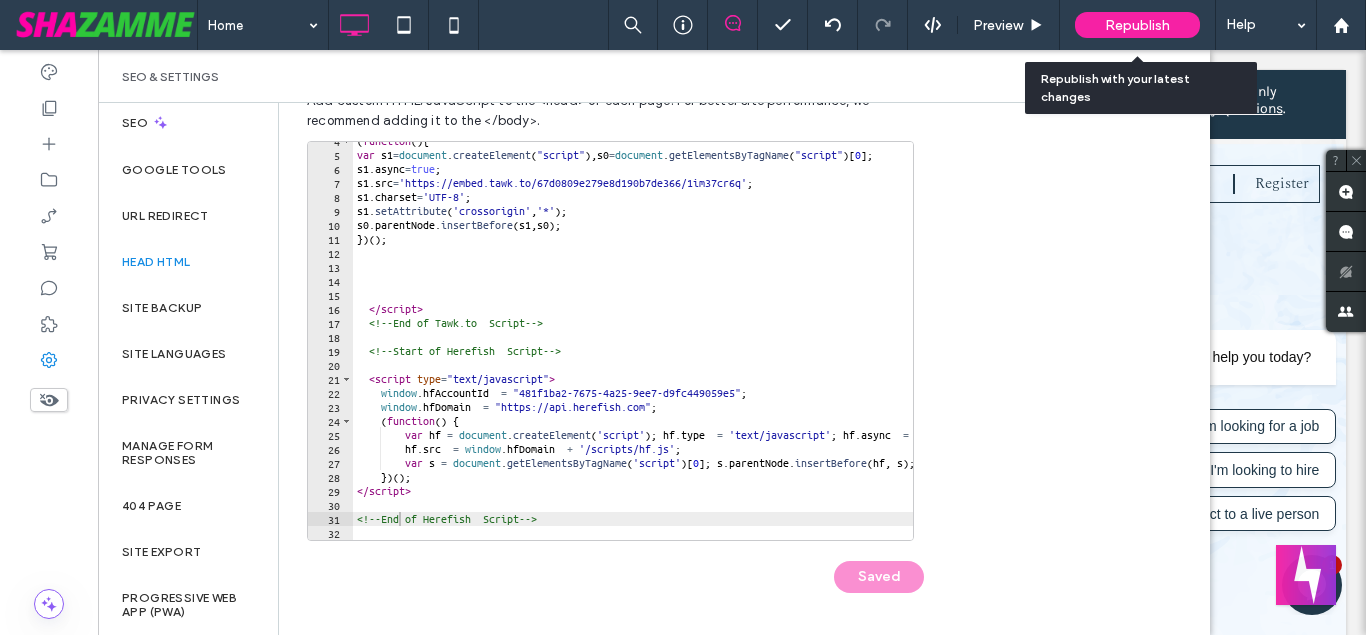 click on "Republish" at bounding box center [1137, 25] 